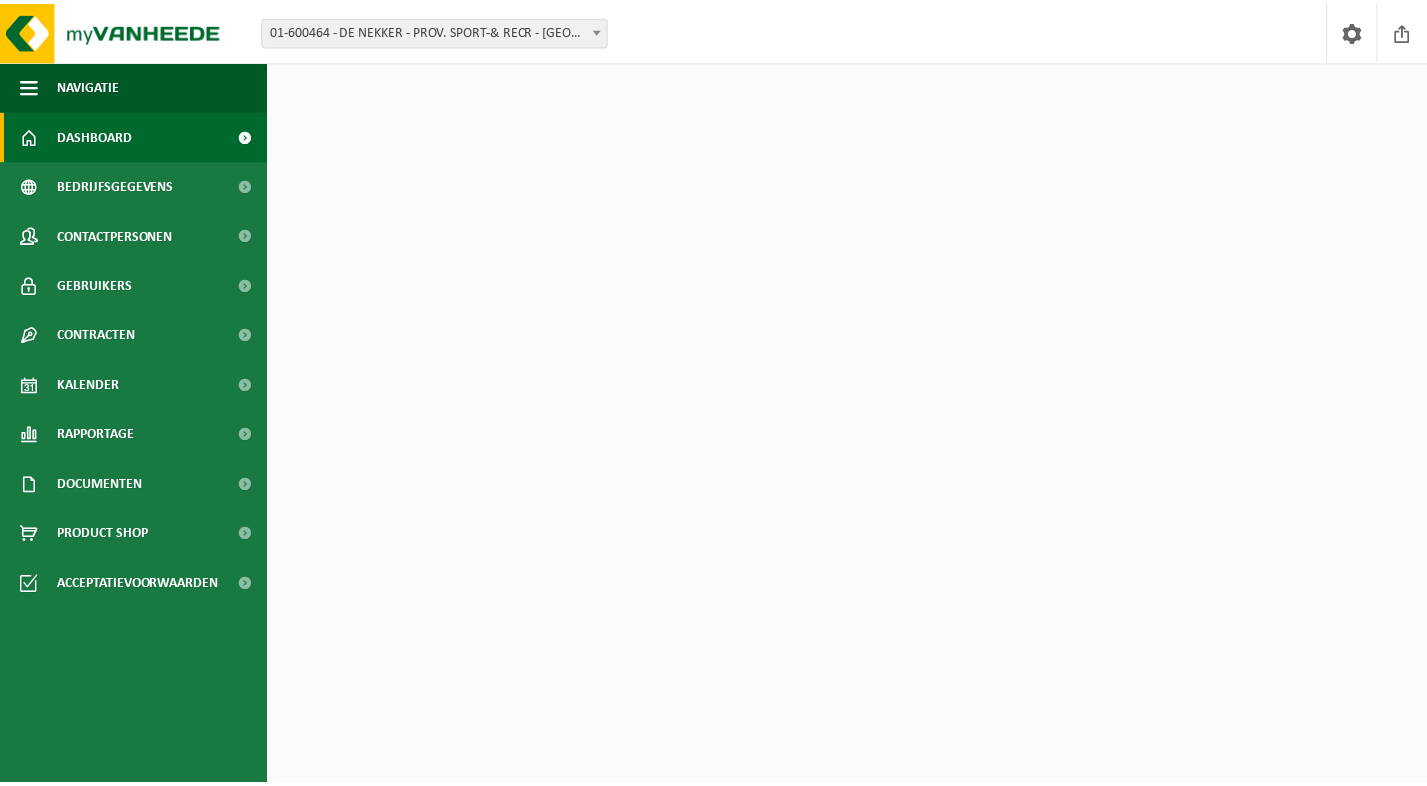 scroll, scrollTop: 0, scrollLeft: 0, axis: both 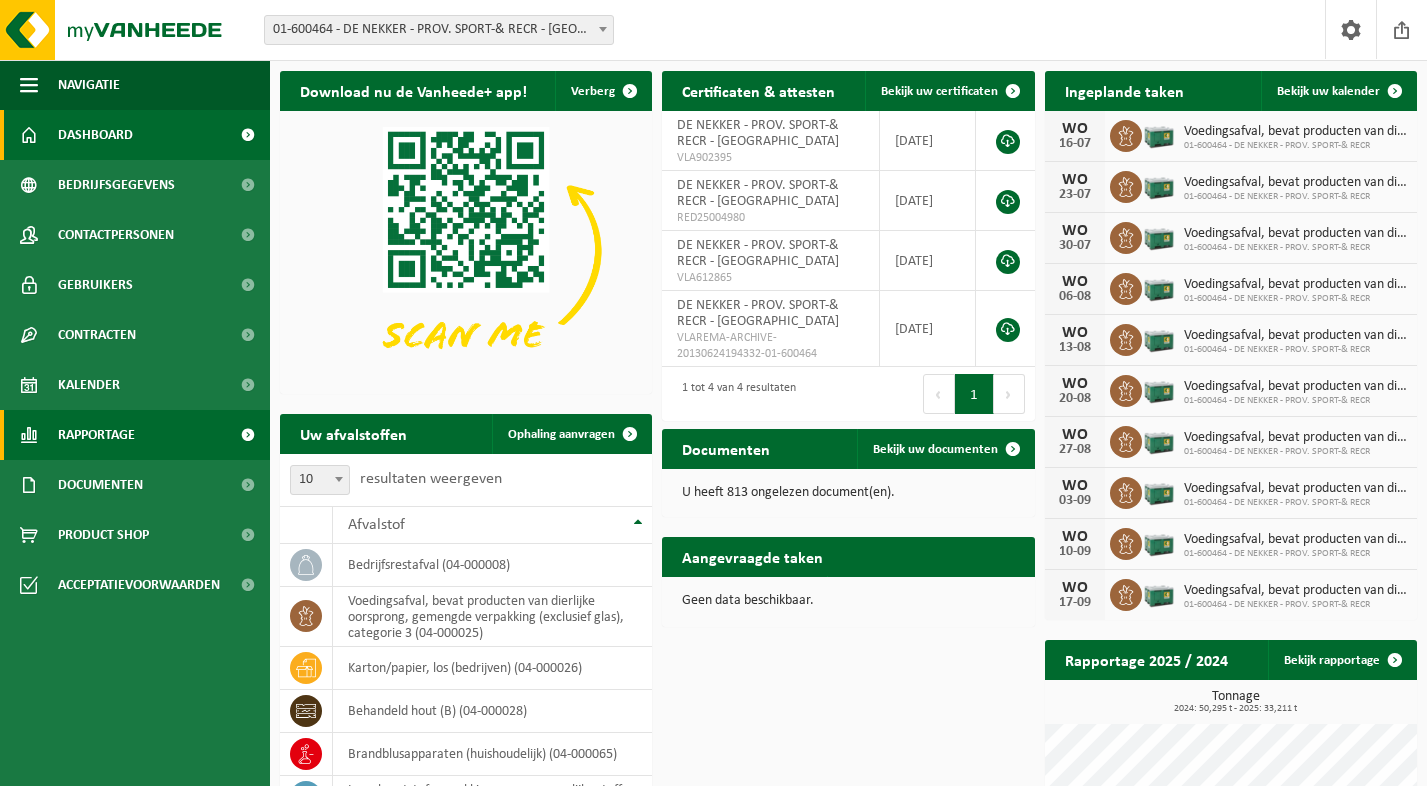 click on "Rapportage" at bounding box center [135, 435] 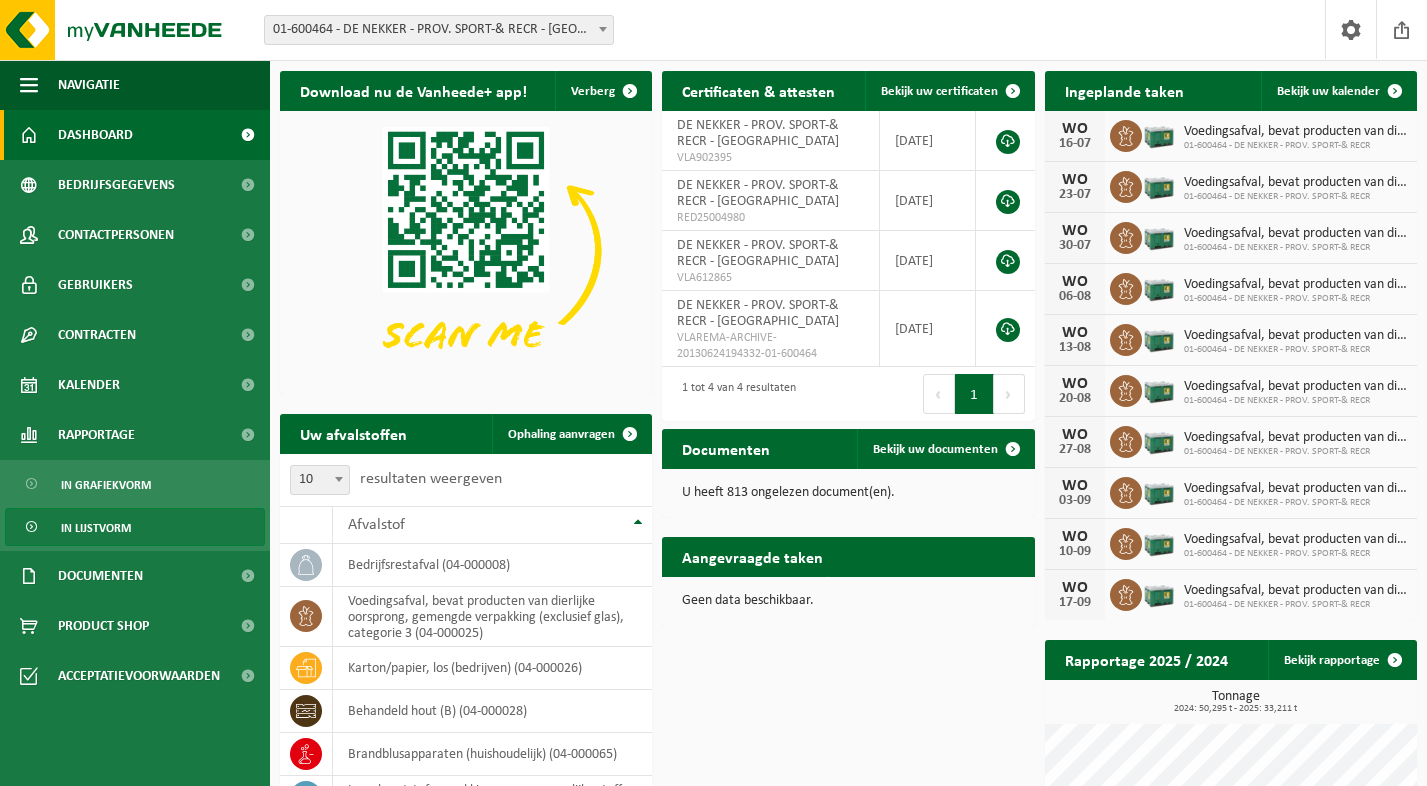 click on "In lijstvorm" at bounding box center (135, 527) 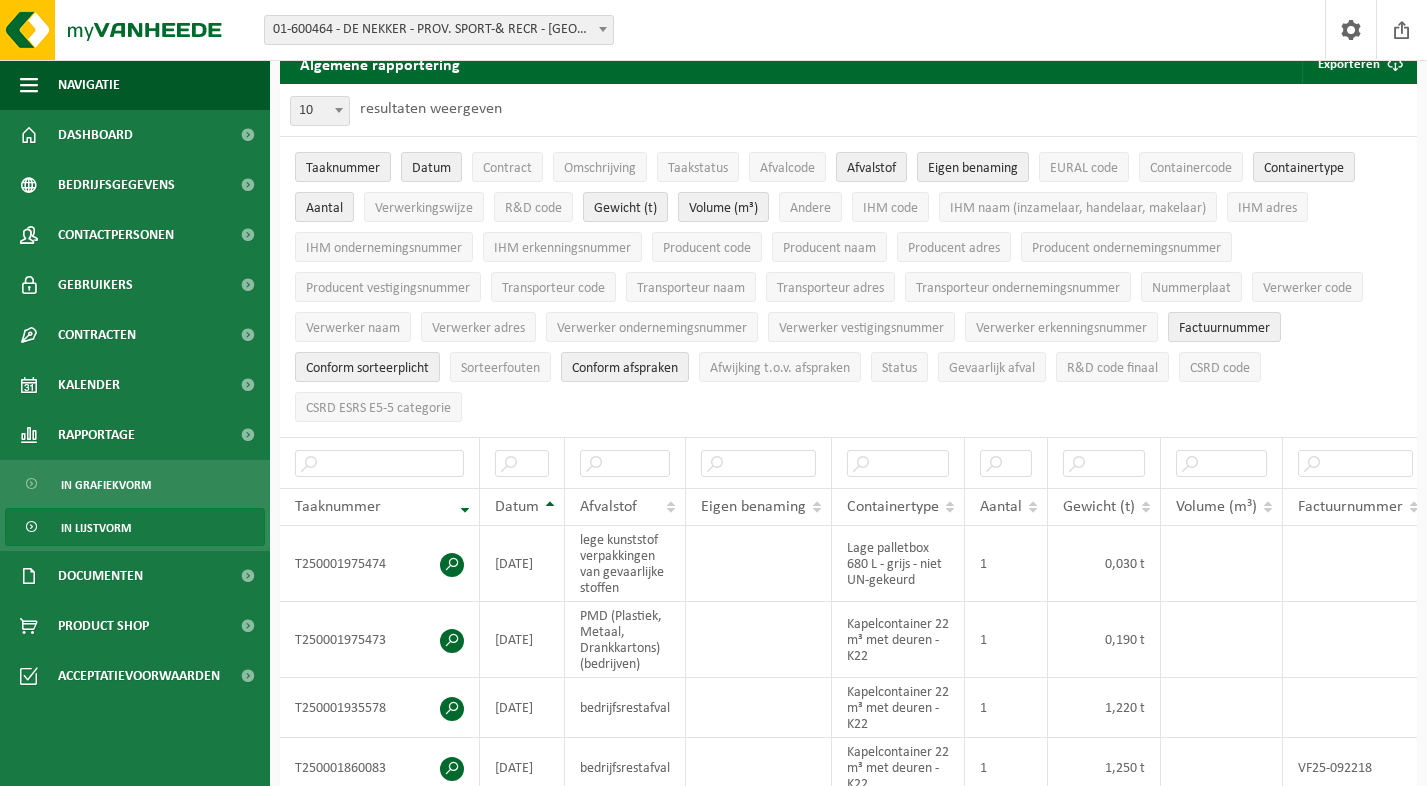 scroll, scrollTop: 74, scrollLeft: 0, axis: vertical 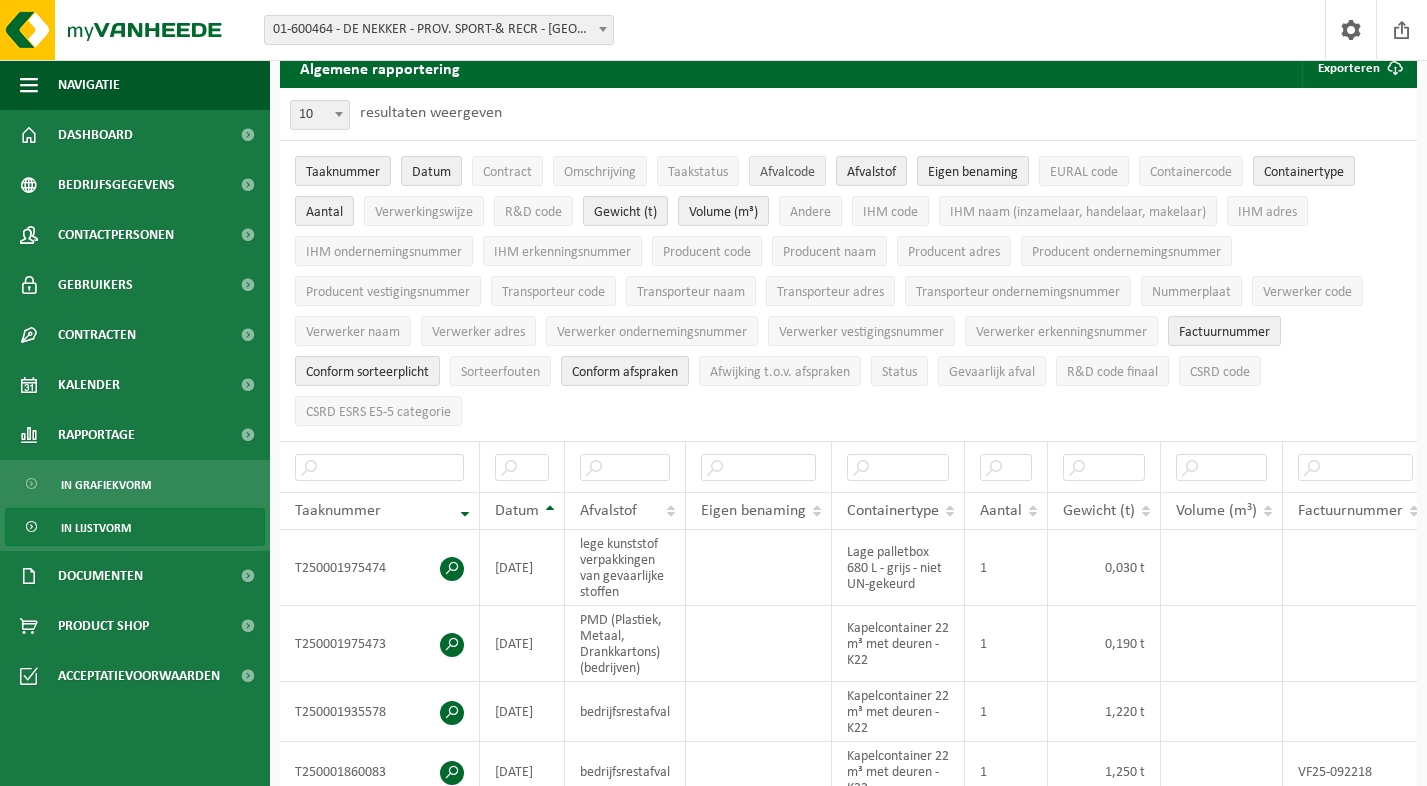 click on "Afvalcode" at bounding box center [787, 172] 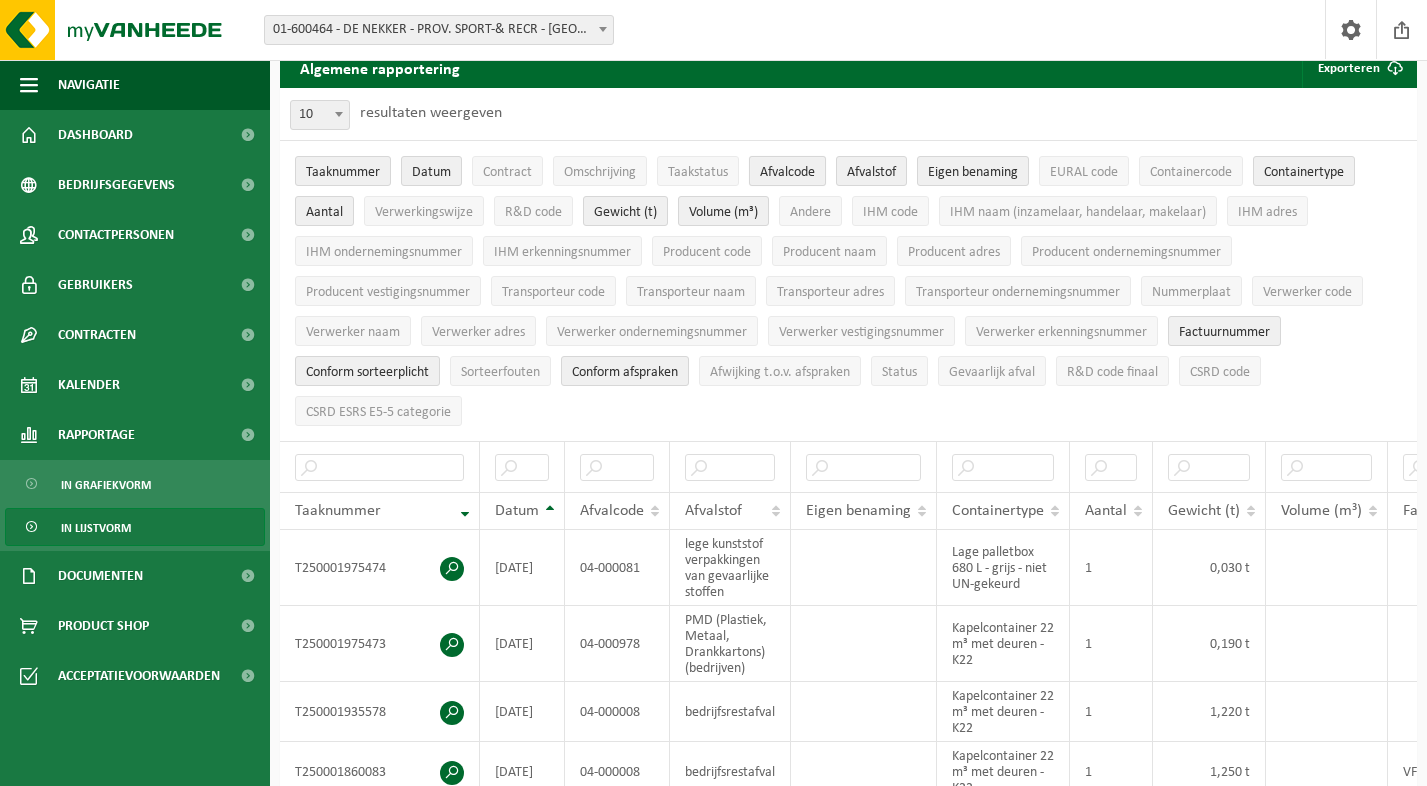 click on "Afvalcode" at bounding box center [787, 173] 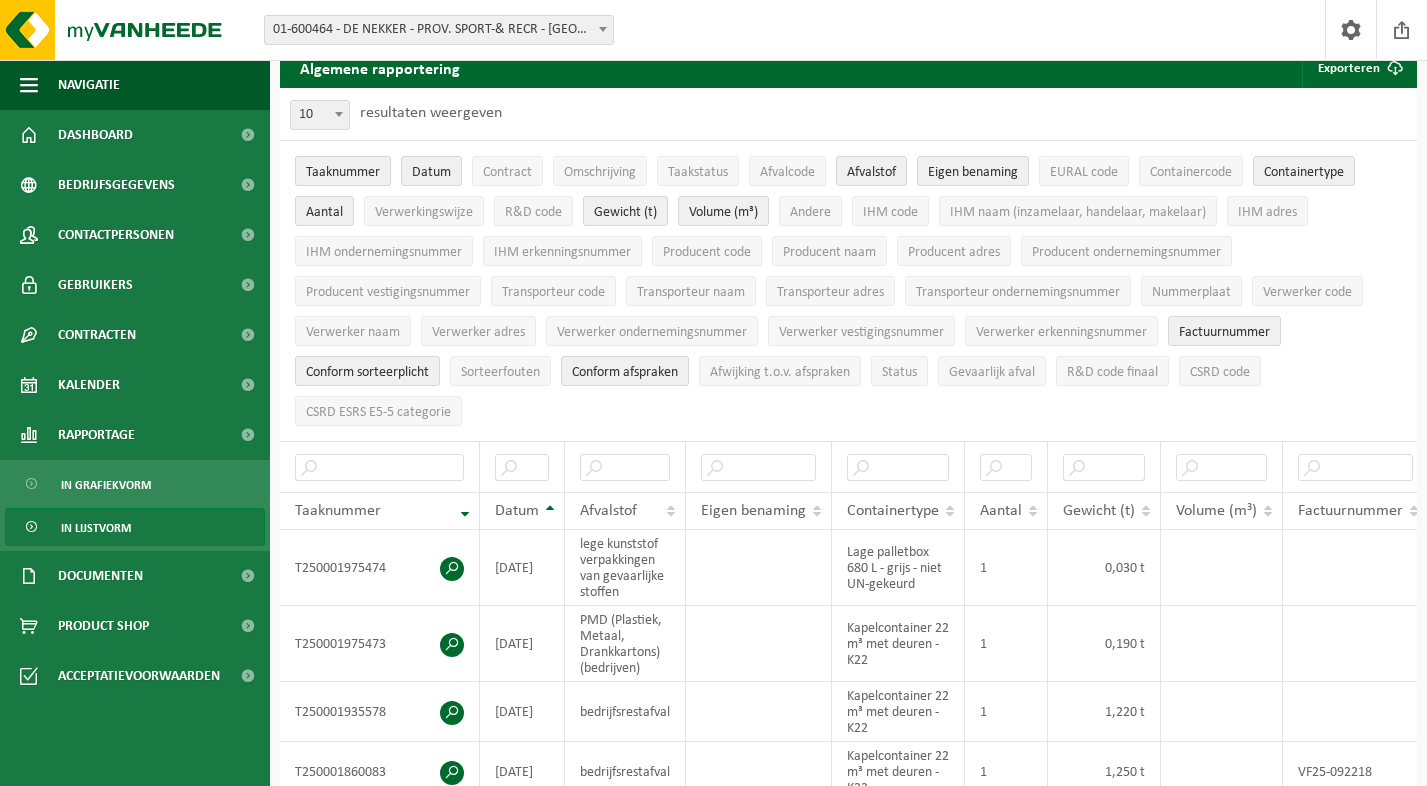 click on "Taaknummer" at bounding box center (343, 172) 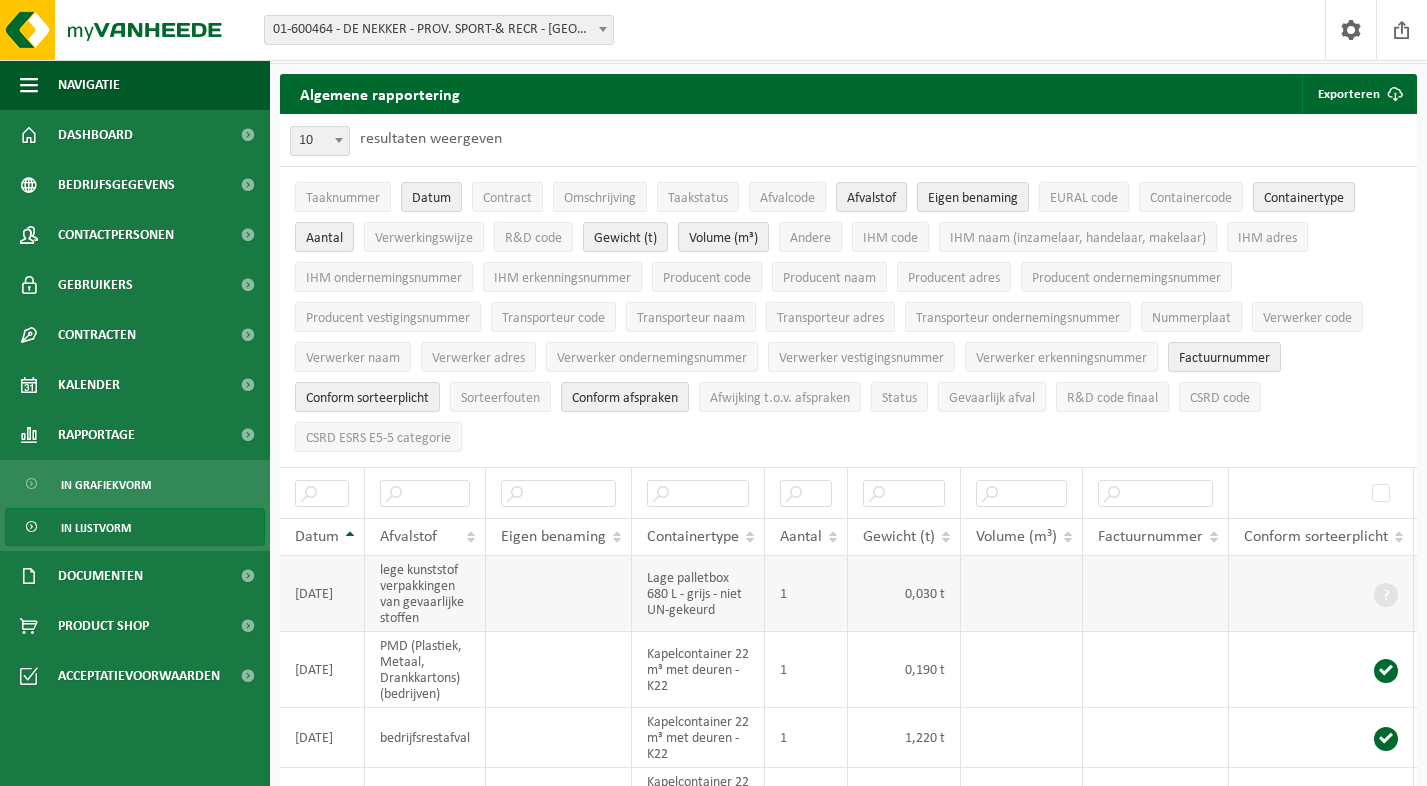 scroll, scrollTop: 0, scrollLeft: 0, axis: both 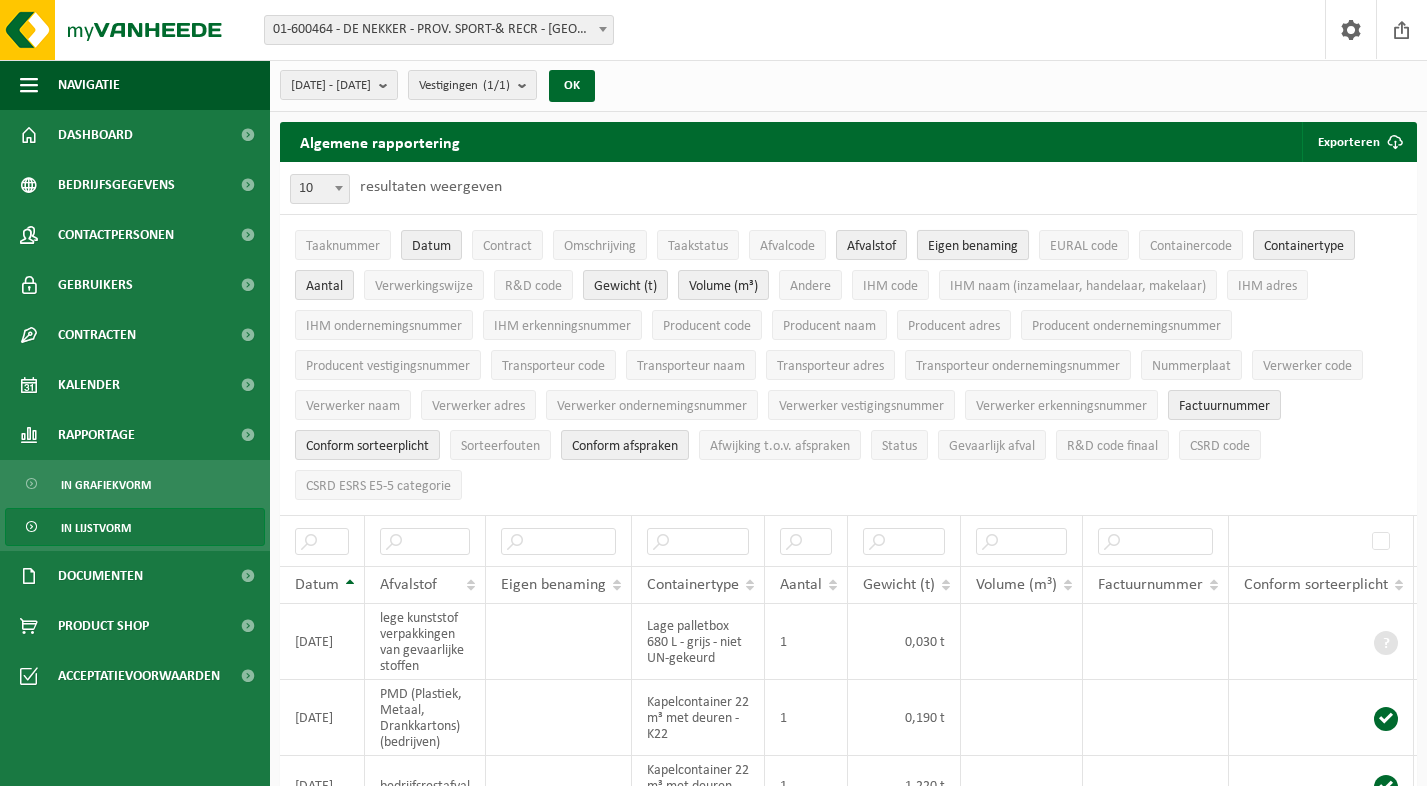 click on "Eigen benaming" at bounding box center (973, 246) 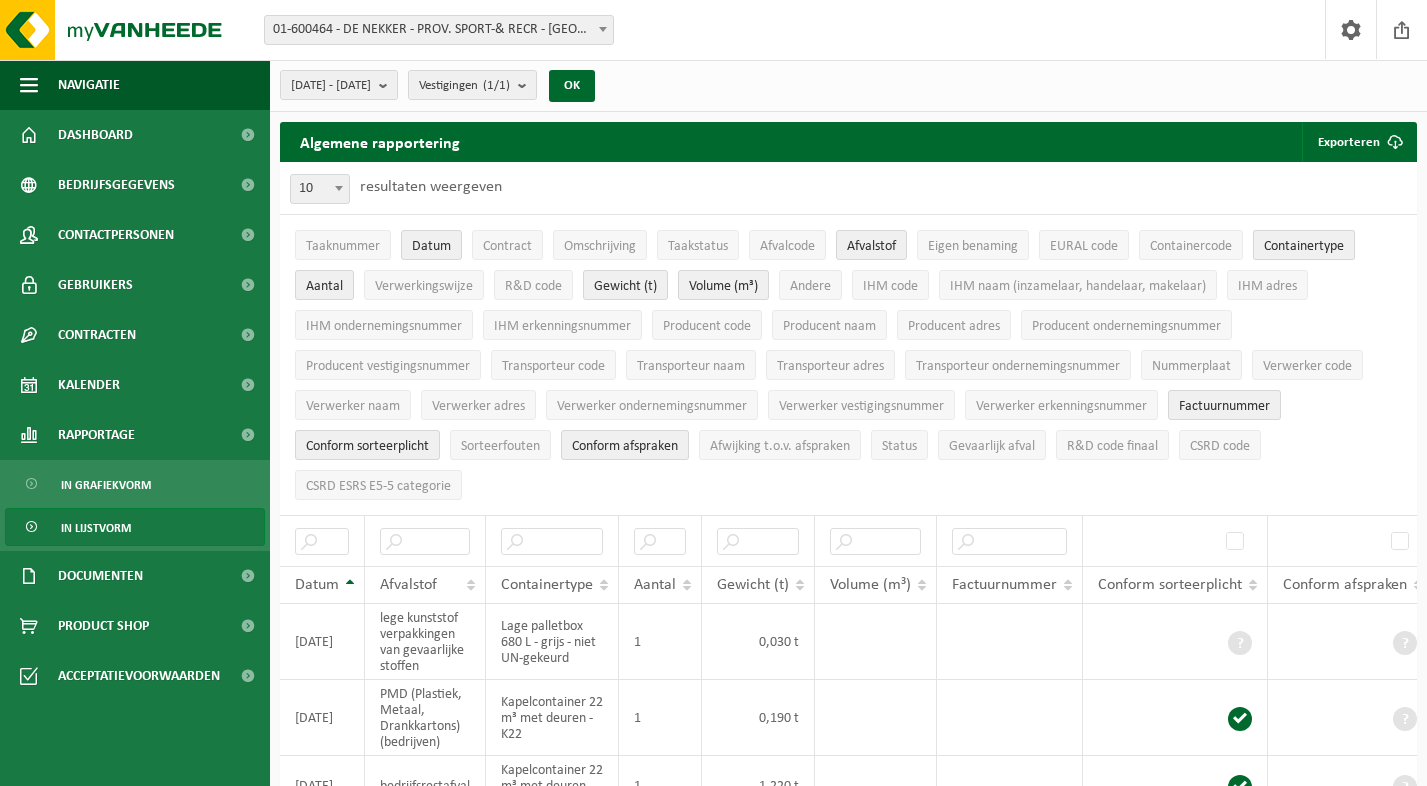 click on "Containertype" at bounding box center (1304, 246) 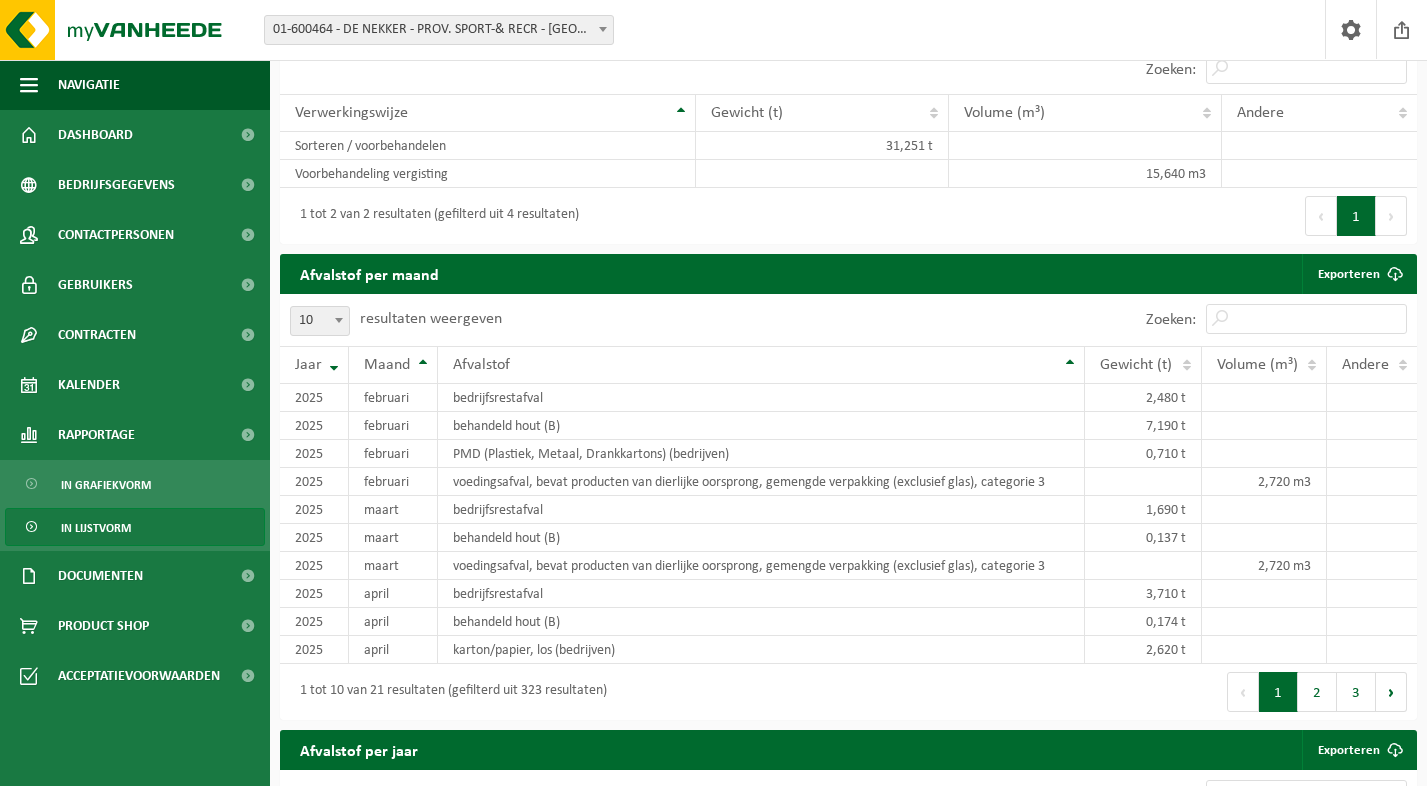 scroll, scrollTop: 1133, scrollLeft: 0, axis: vertical 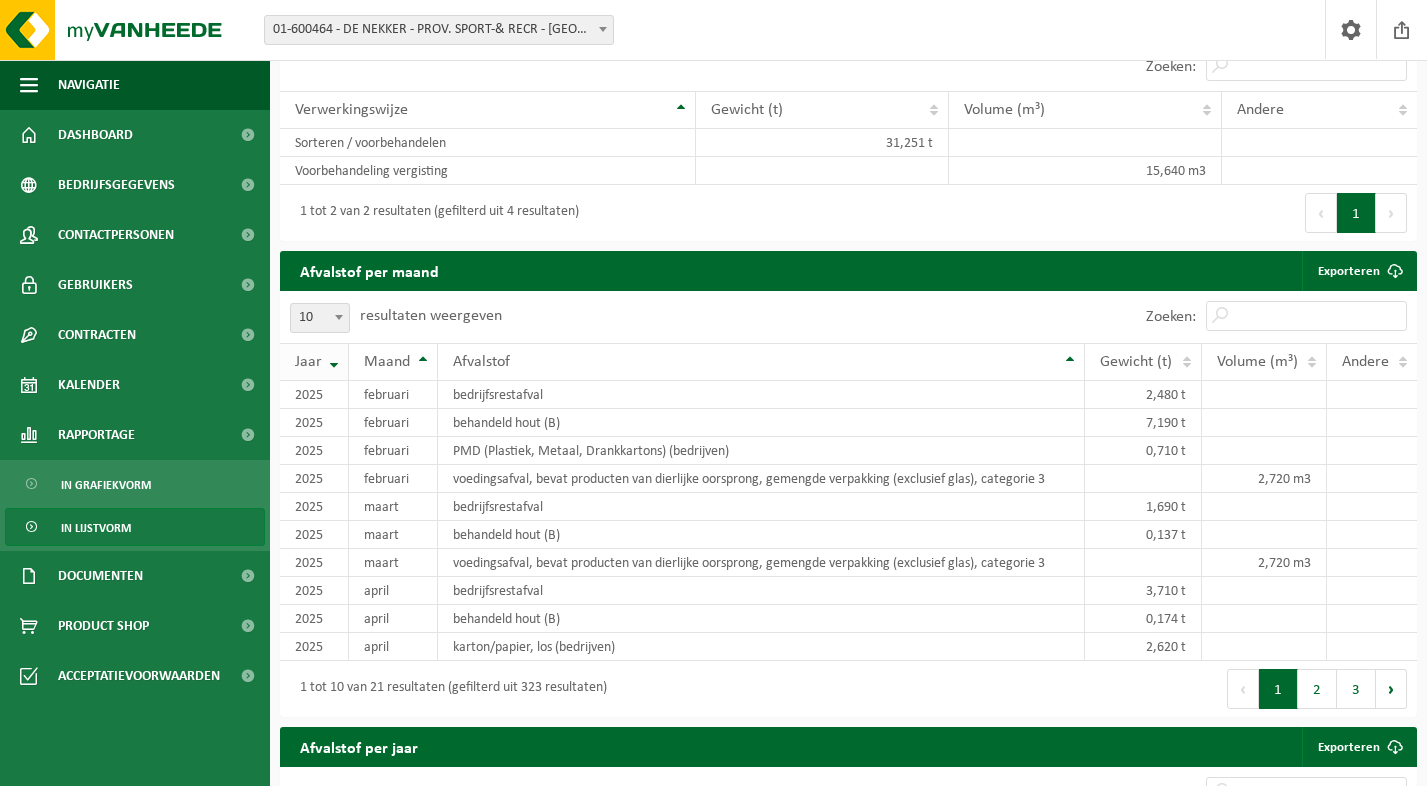 click on "Jaar" at bounding box center (314, 362) 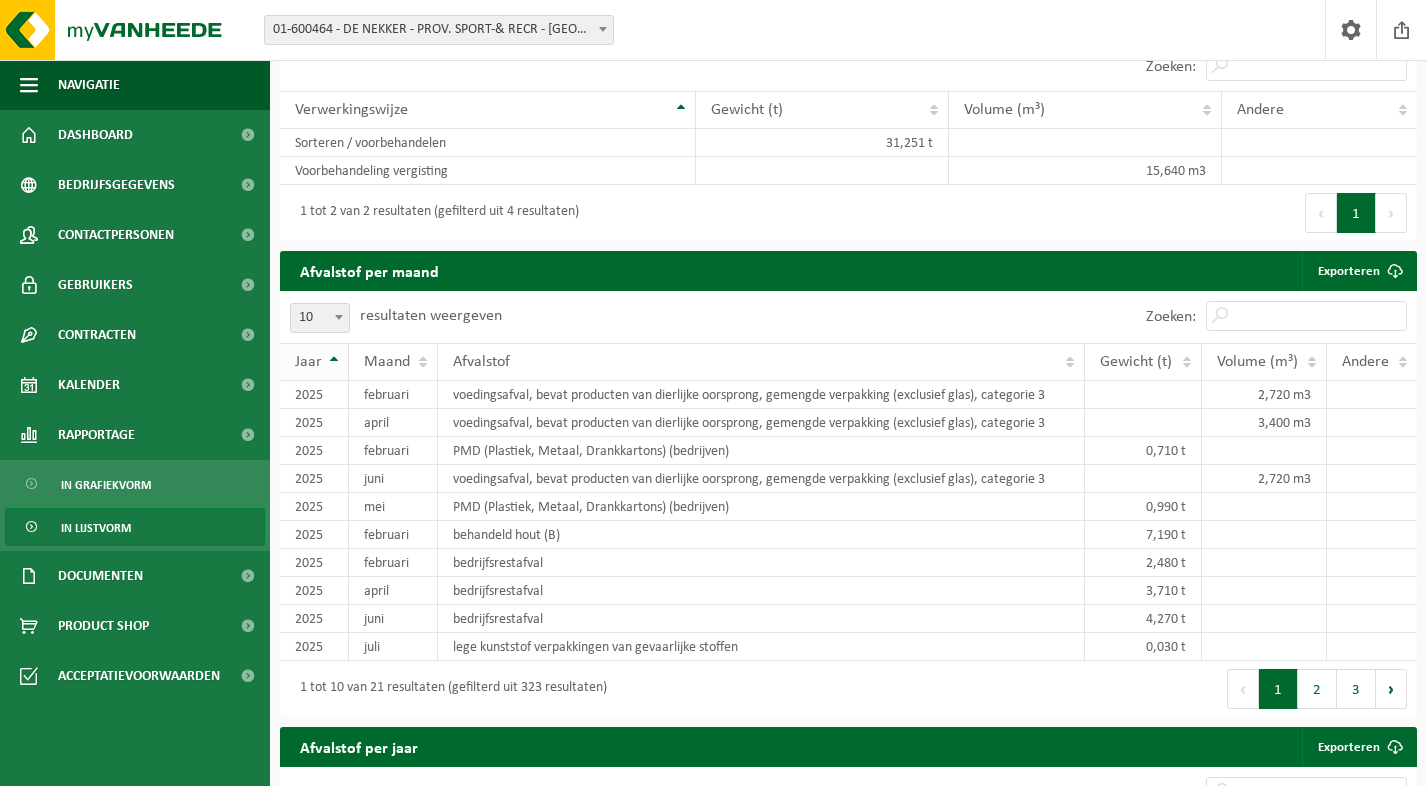 click on "Jaar" at bounding box center [314, 362] 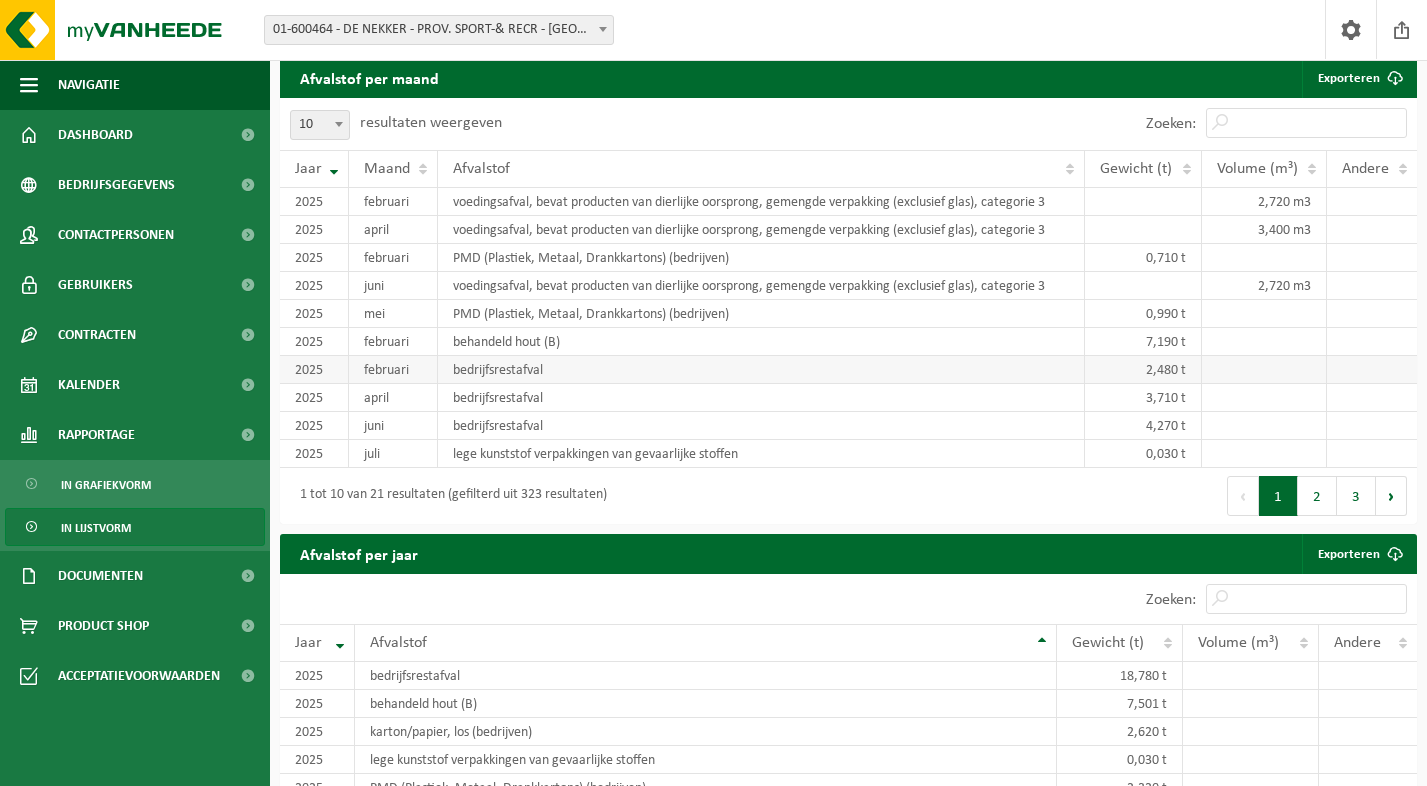 scroll, scrollTop: 1319, scrollLeft: 0, axis: vertical 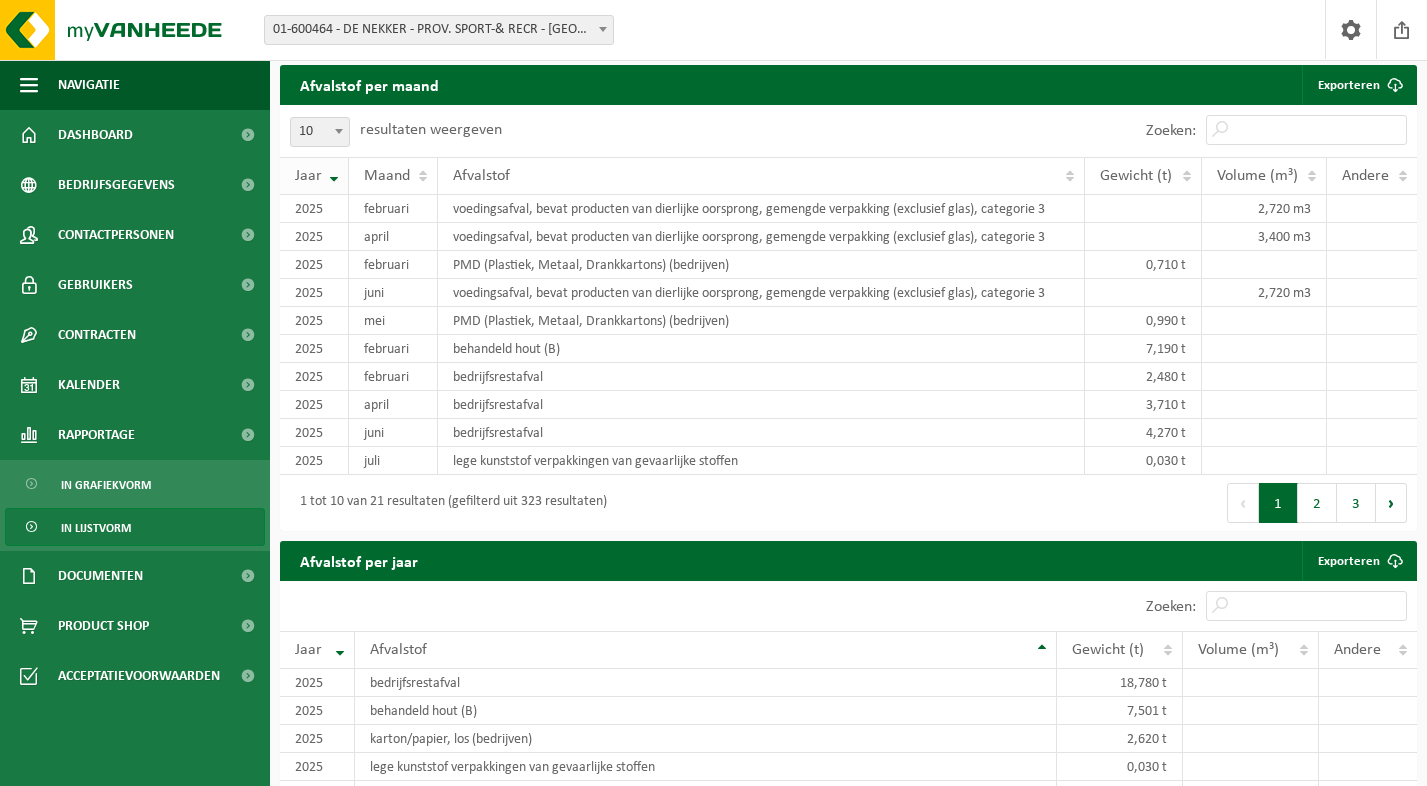 click on "Jaar" at bounding box center (314, 176) 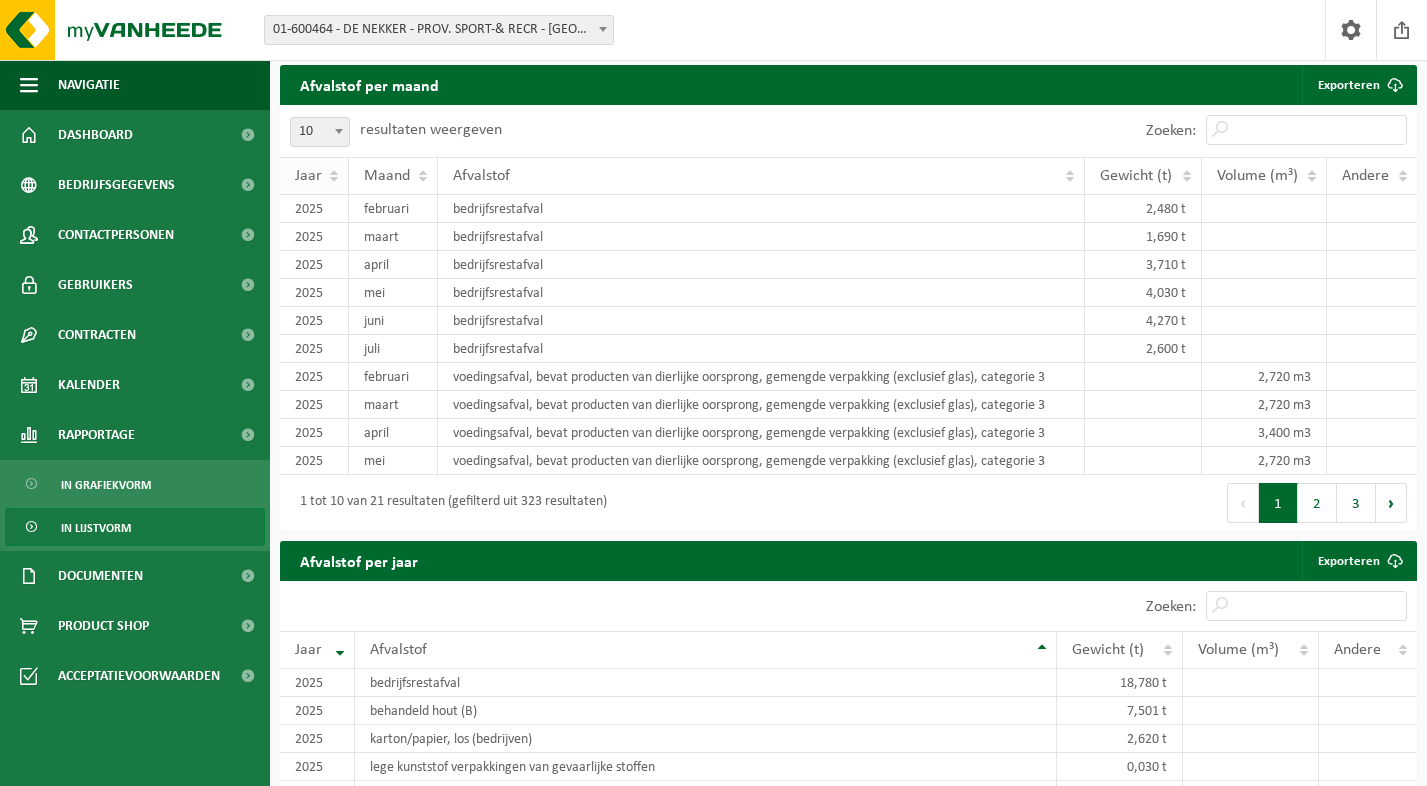 click on "Jaar" at bounding box center [314, 176] 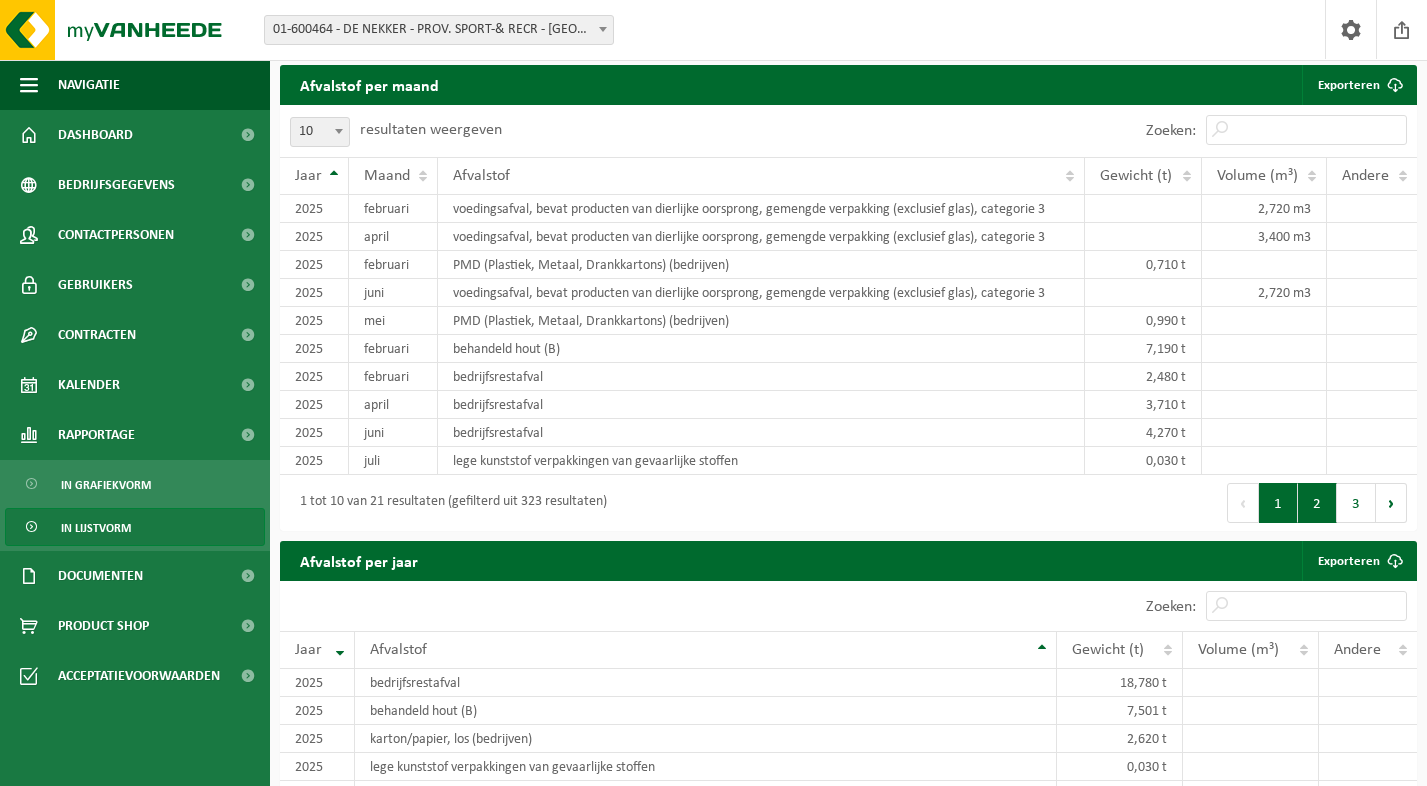 click on "2" at bounding box center (1317, 503) 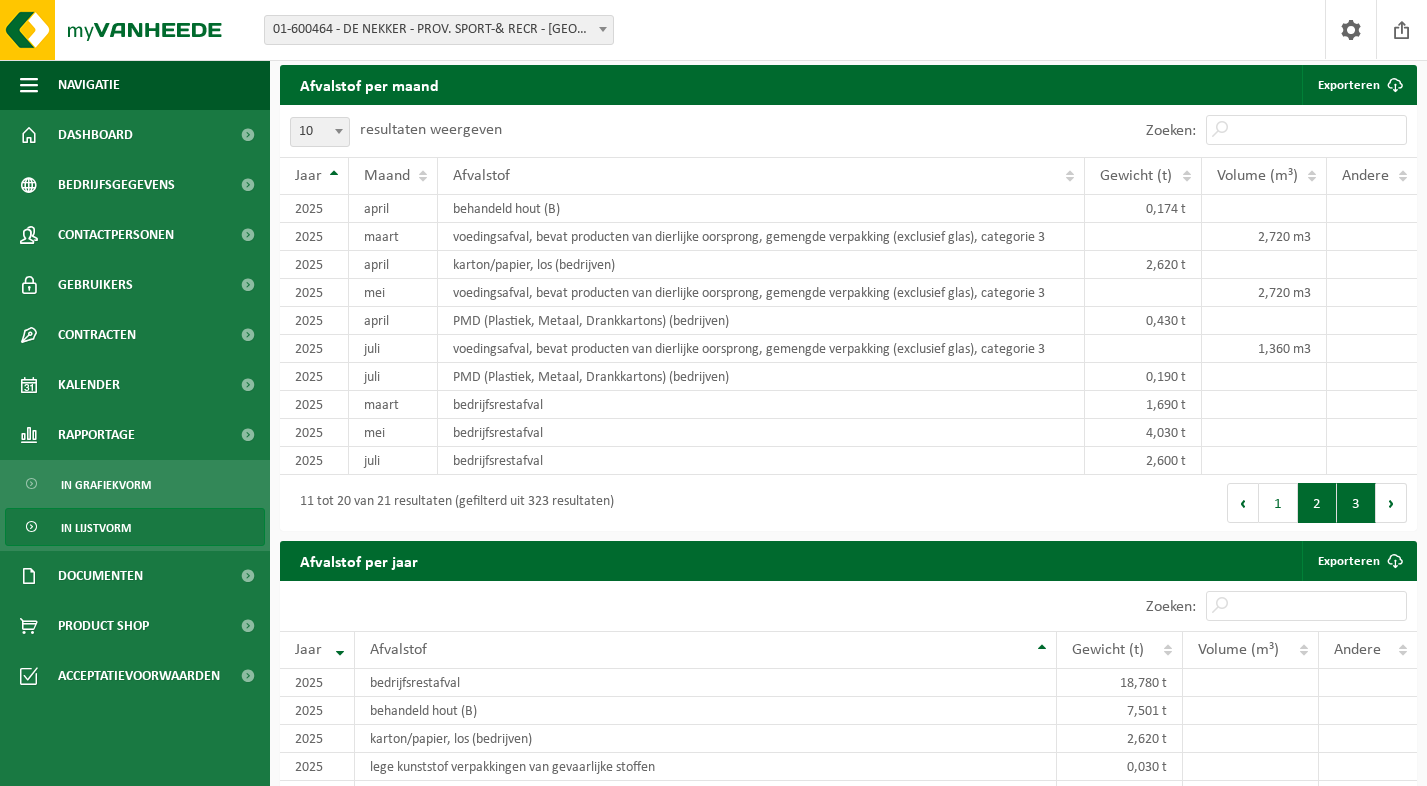click on "3" at bounding box center [1356, 503] 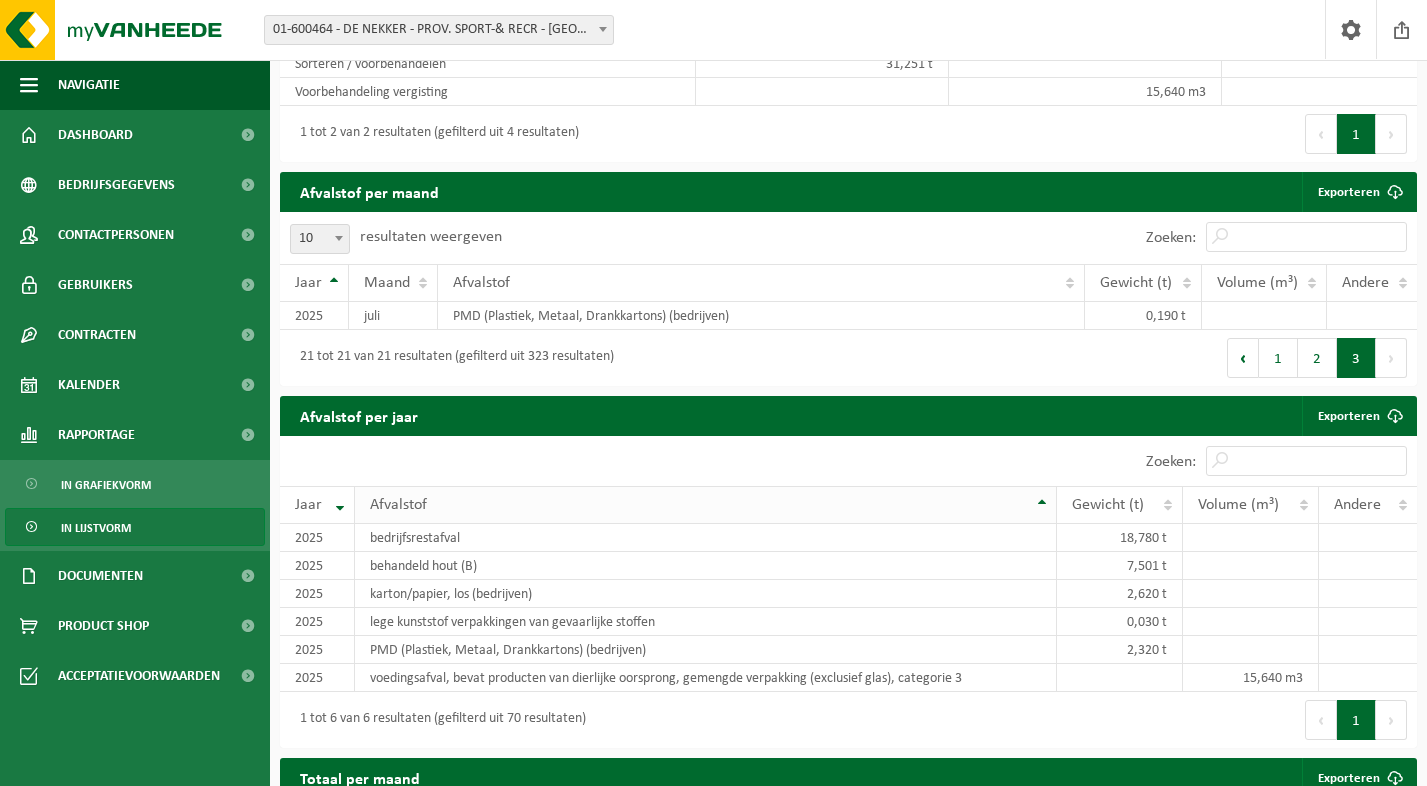 scroll, scrollTop: 1193, scrollLeft: 0, axis: vertical 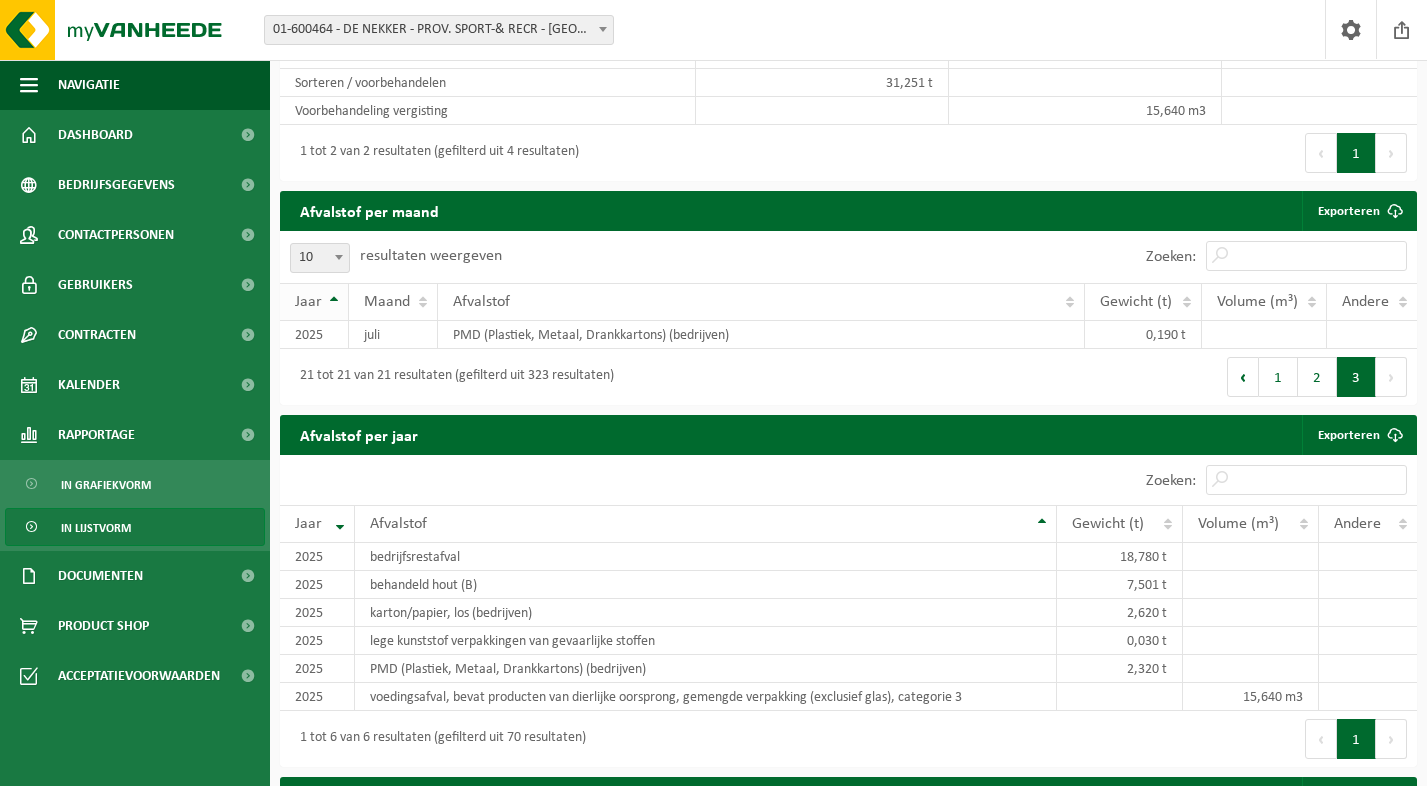 click on "Jaar" at bounding box center [314, 302] 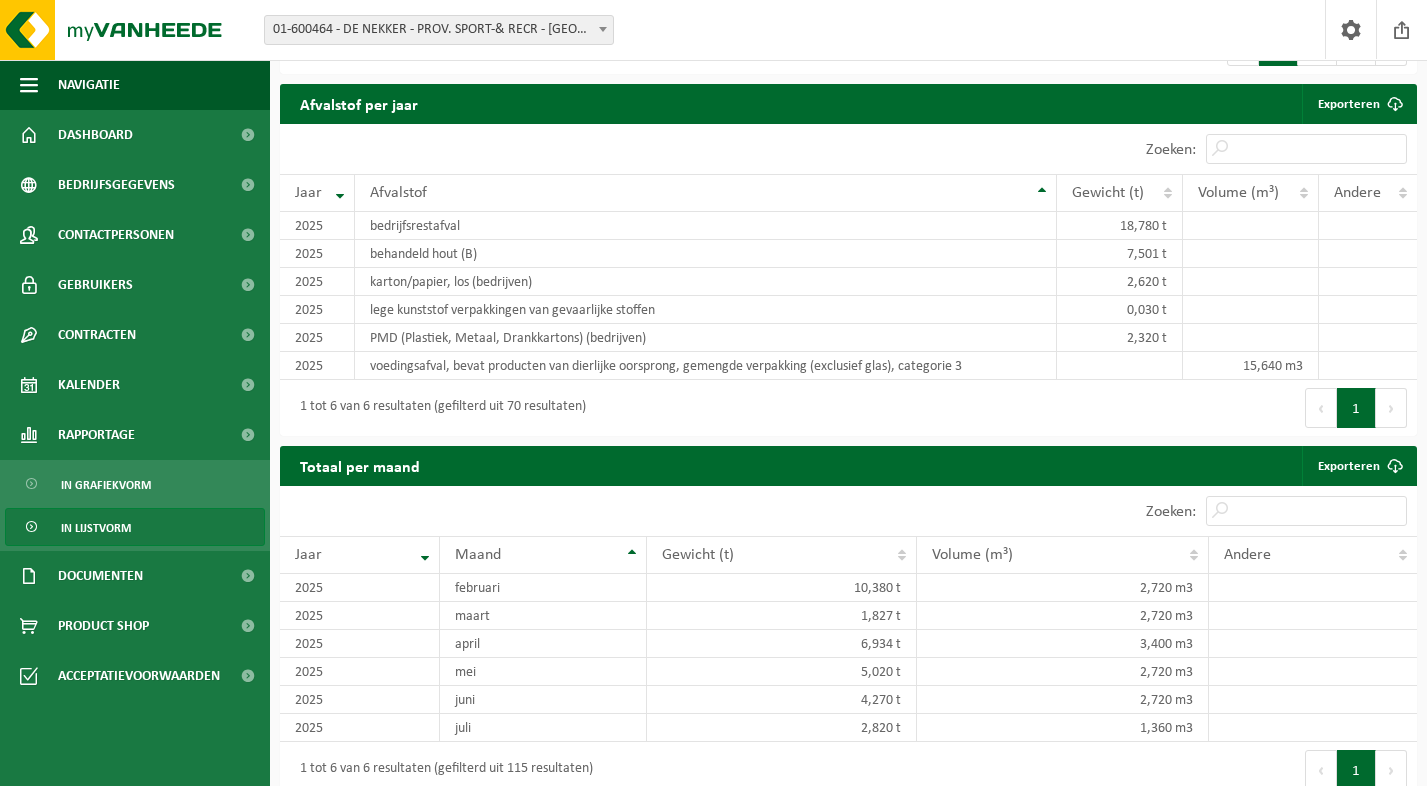 scroll, scrollTop: 1796, scrollLeft: 0, axis: vertical 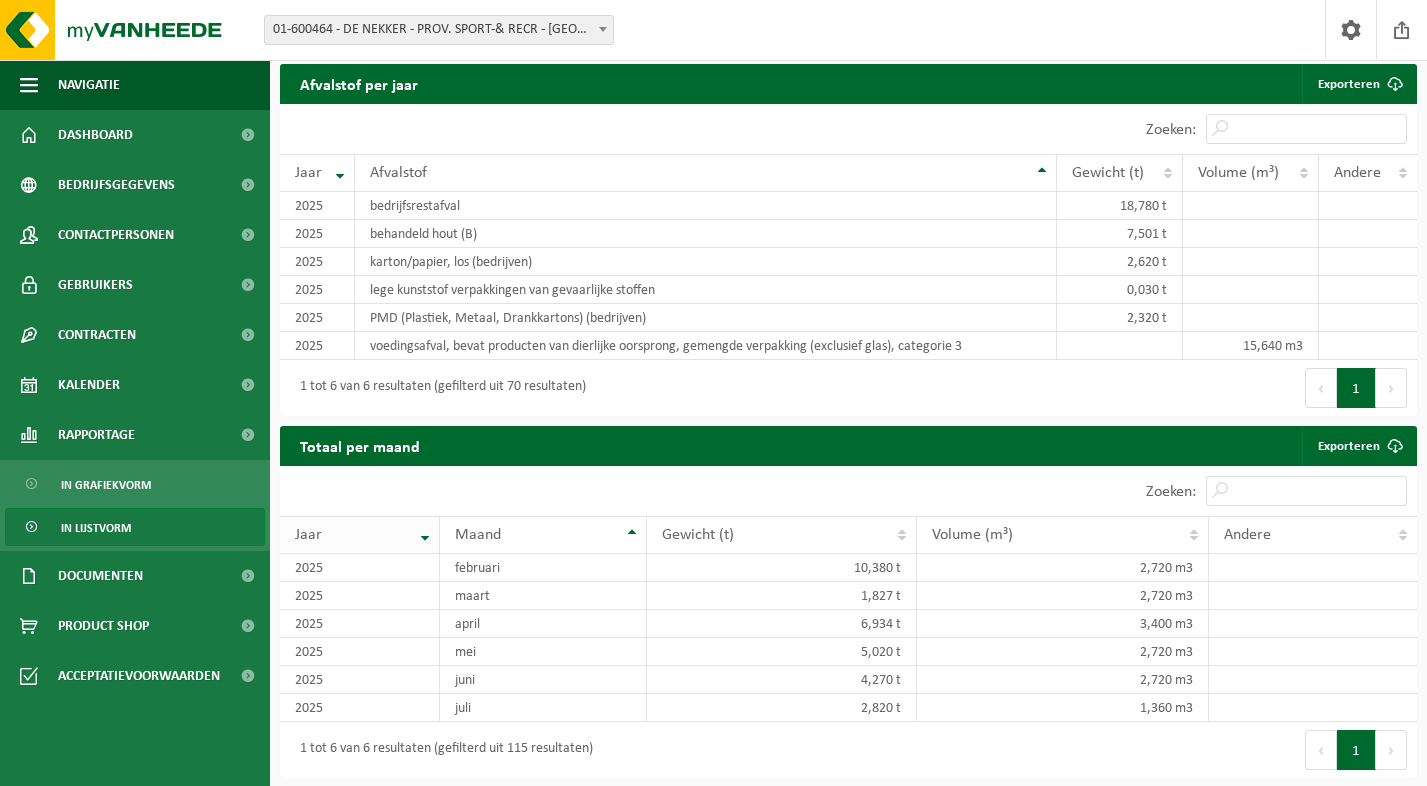 click on "Jaar" at bounding box center (360, 535) 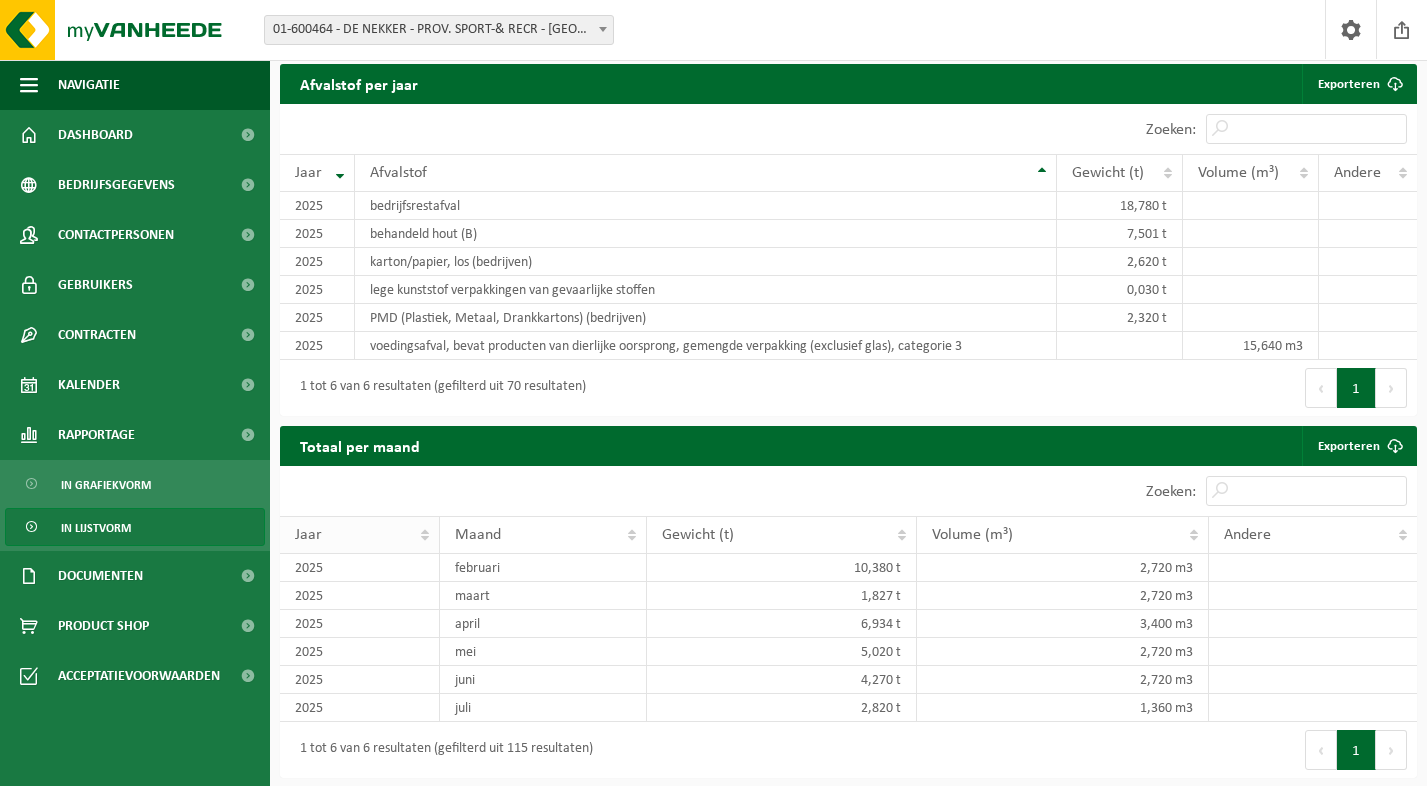 click on "Jaar" at bounding box center [360, 535] 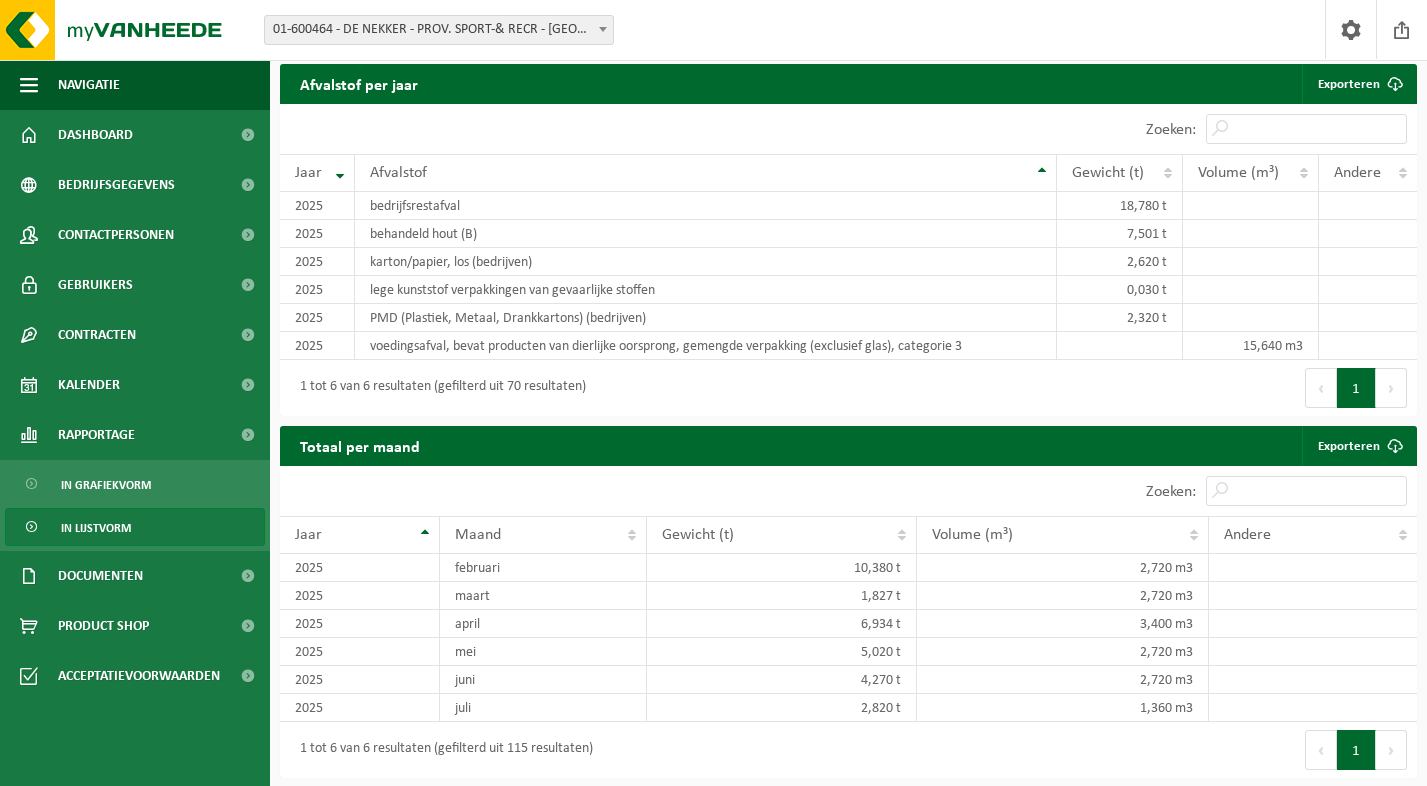 click on "In lijstvorm" at bounding box center (96, 528) 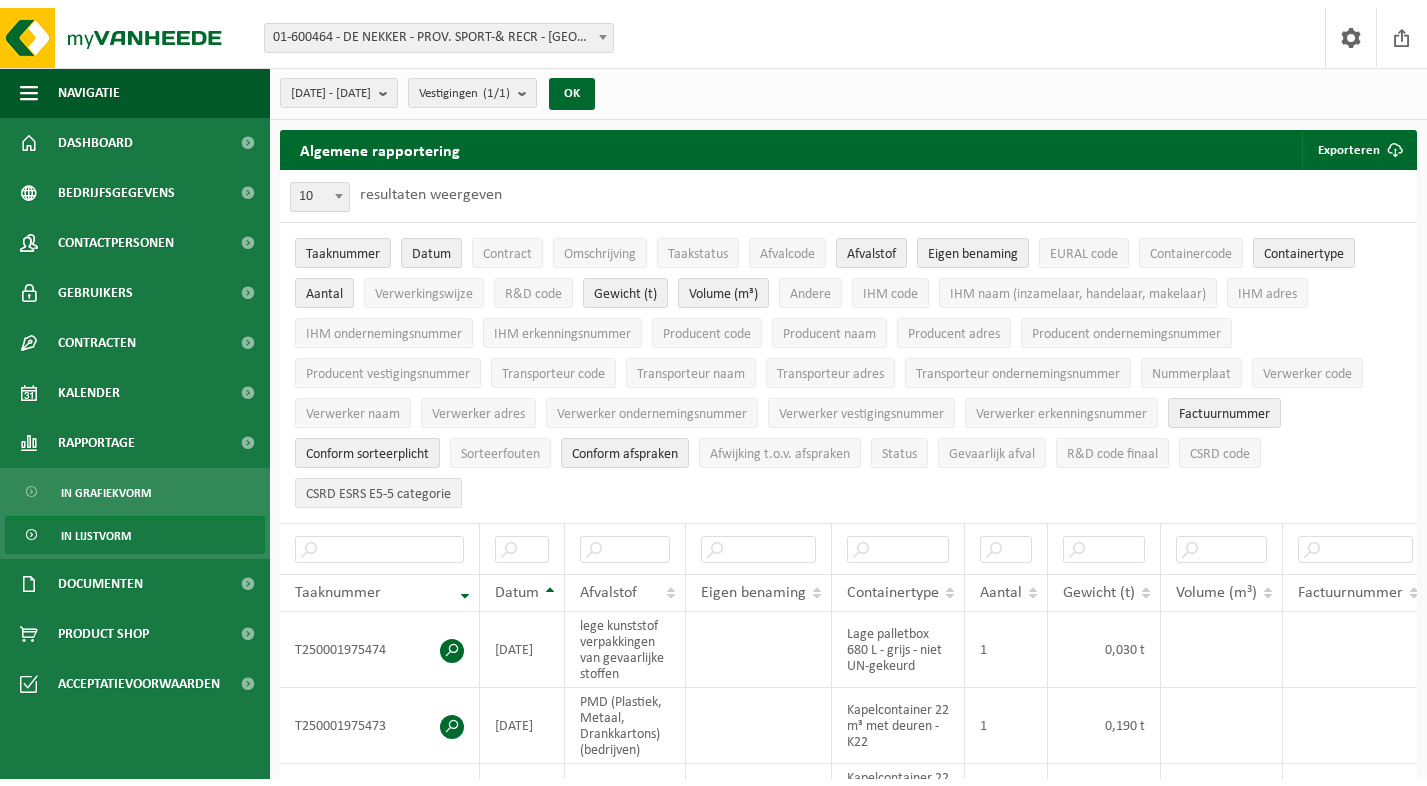 scroll, scrollTop: 0, scrollLeft: 0, axis: both 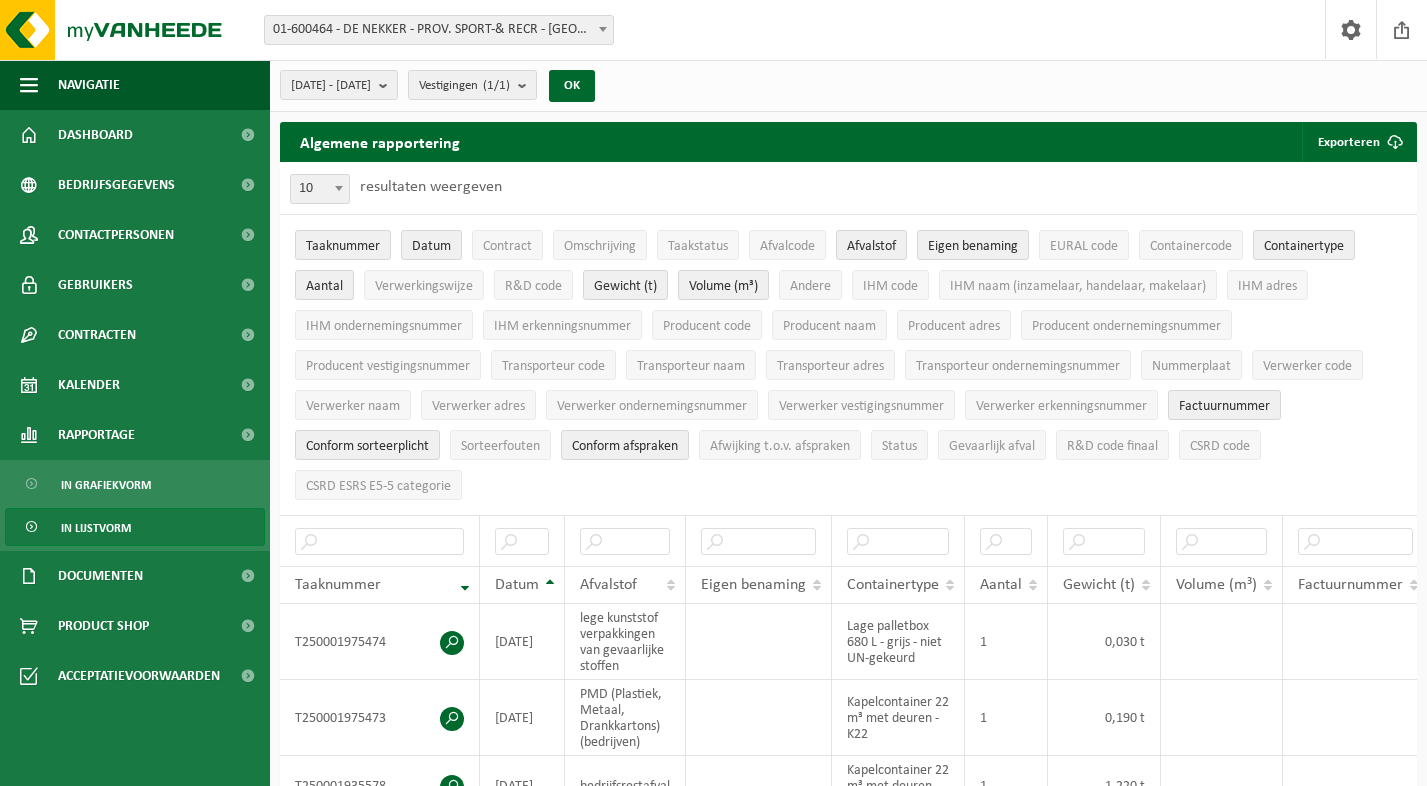 click at bounding box center (603, 29) 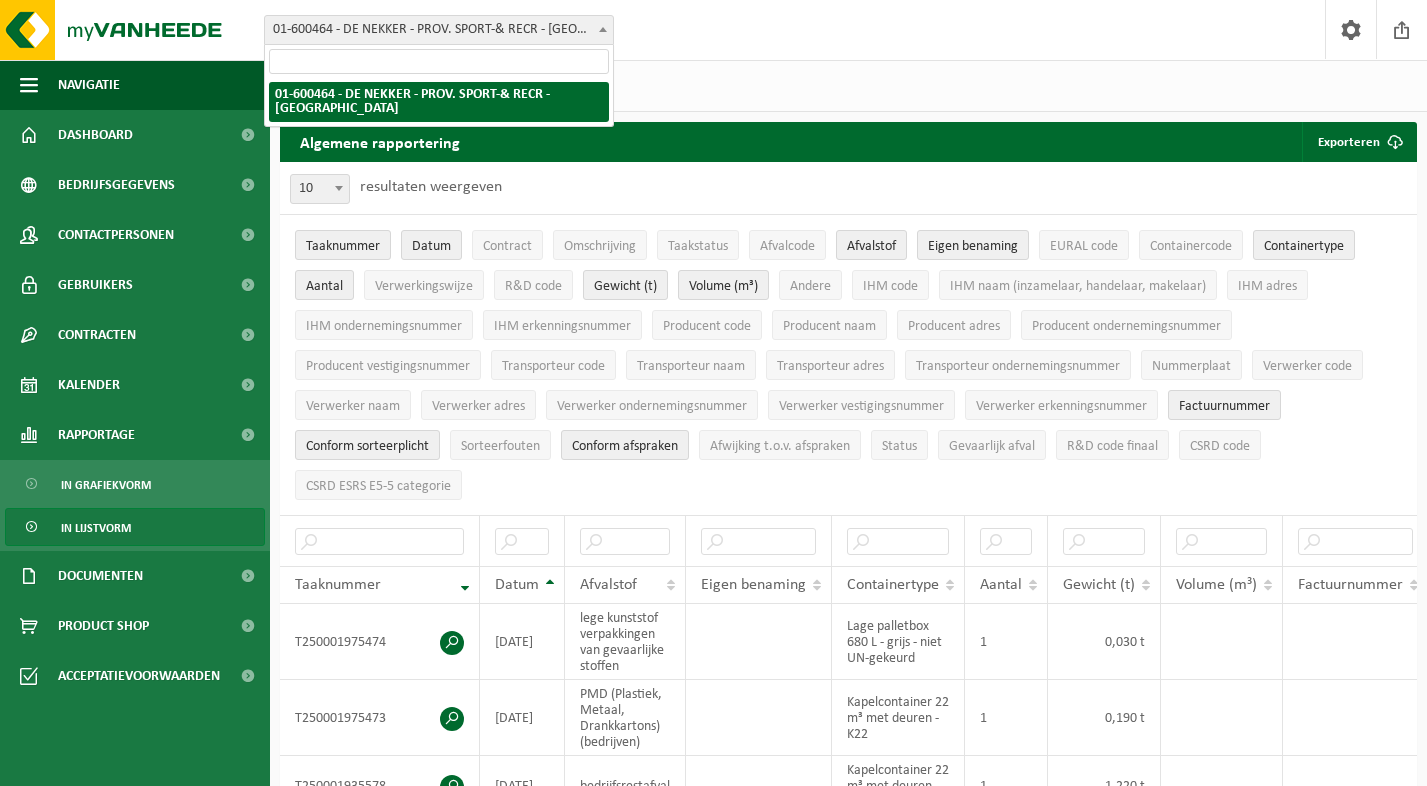 click at bounding box center [603, 29] 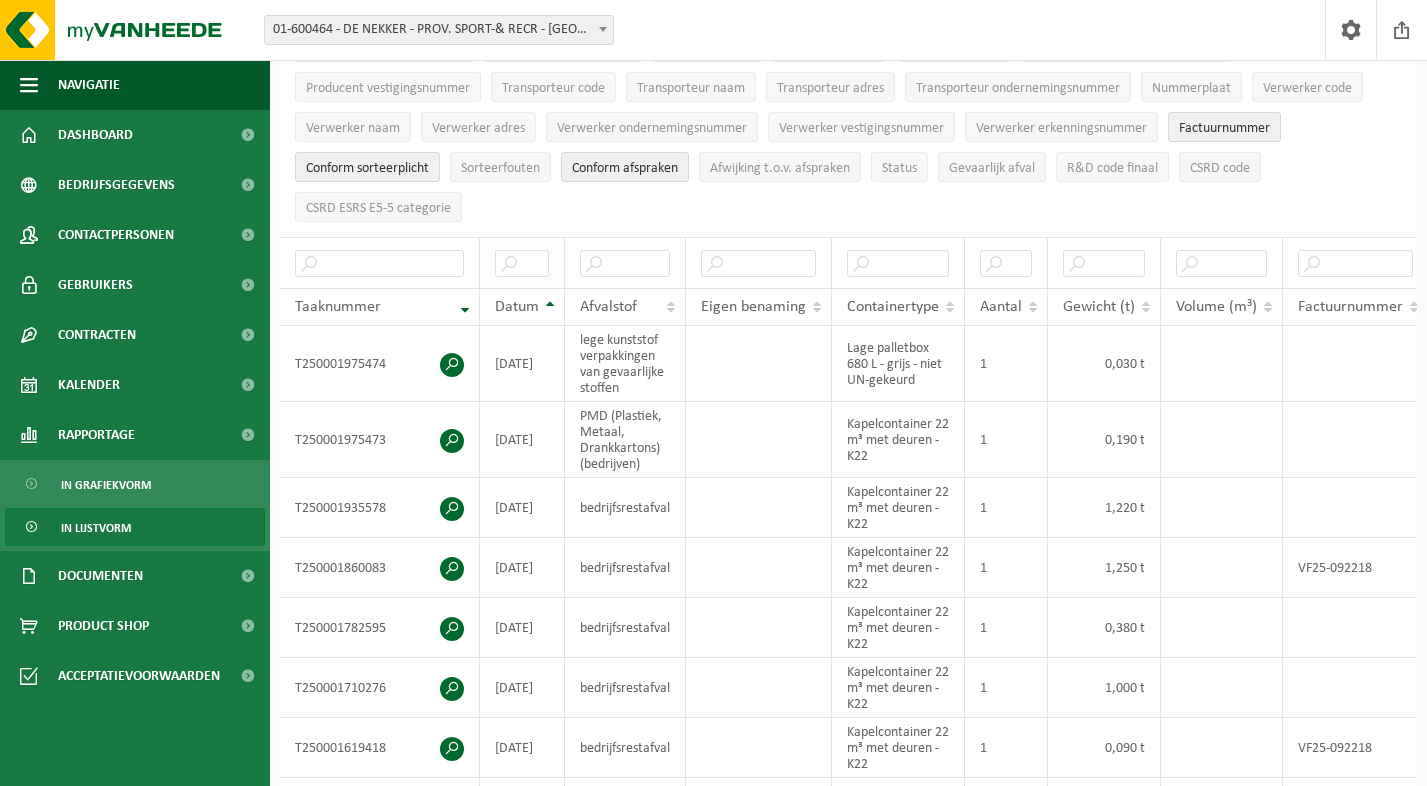 scroll, scrollTop: 307, scrollLeft: 0, axis: vertical 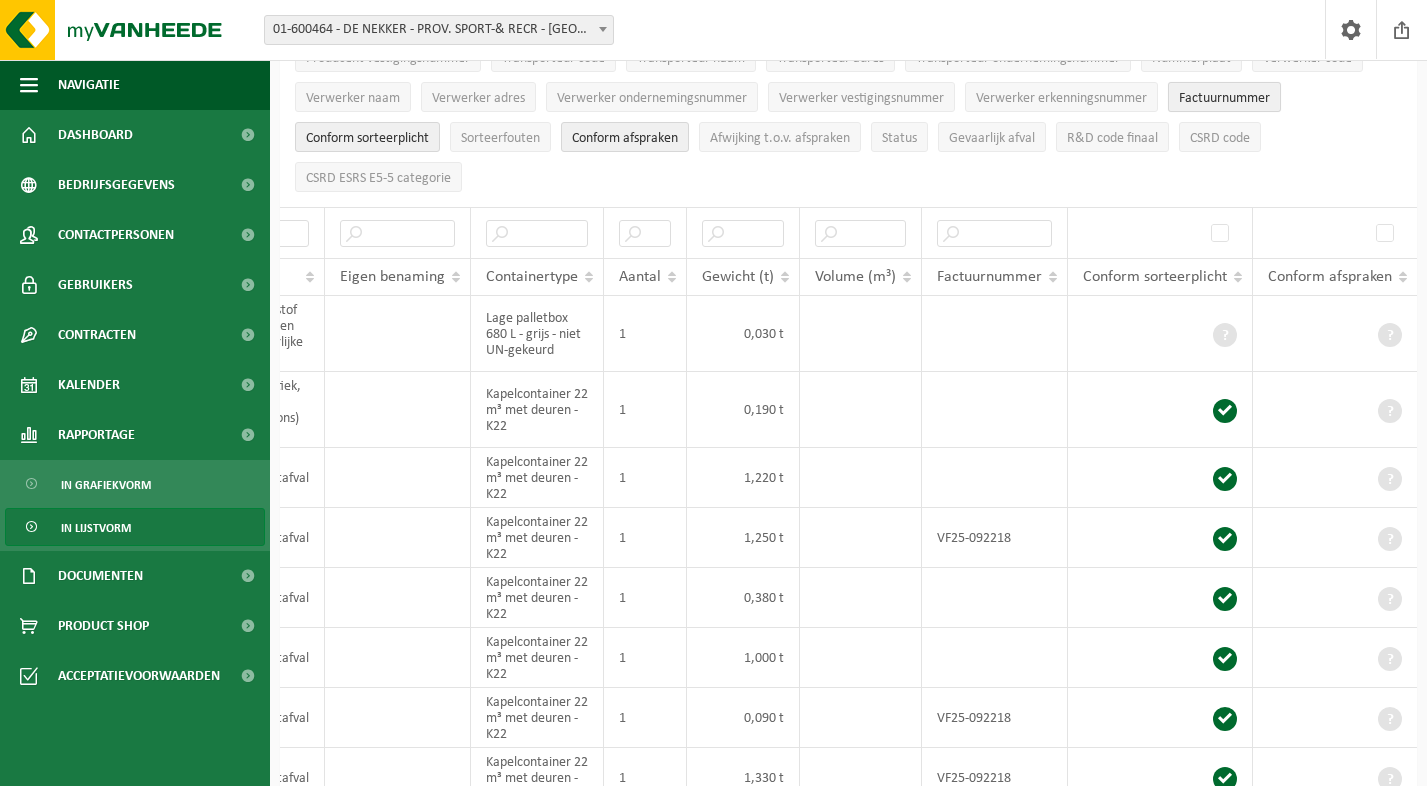 click on "Factuurnummer" at bounding box center [1224, 98] 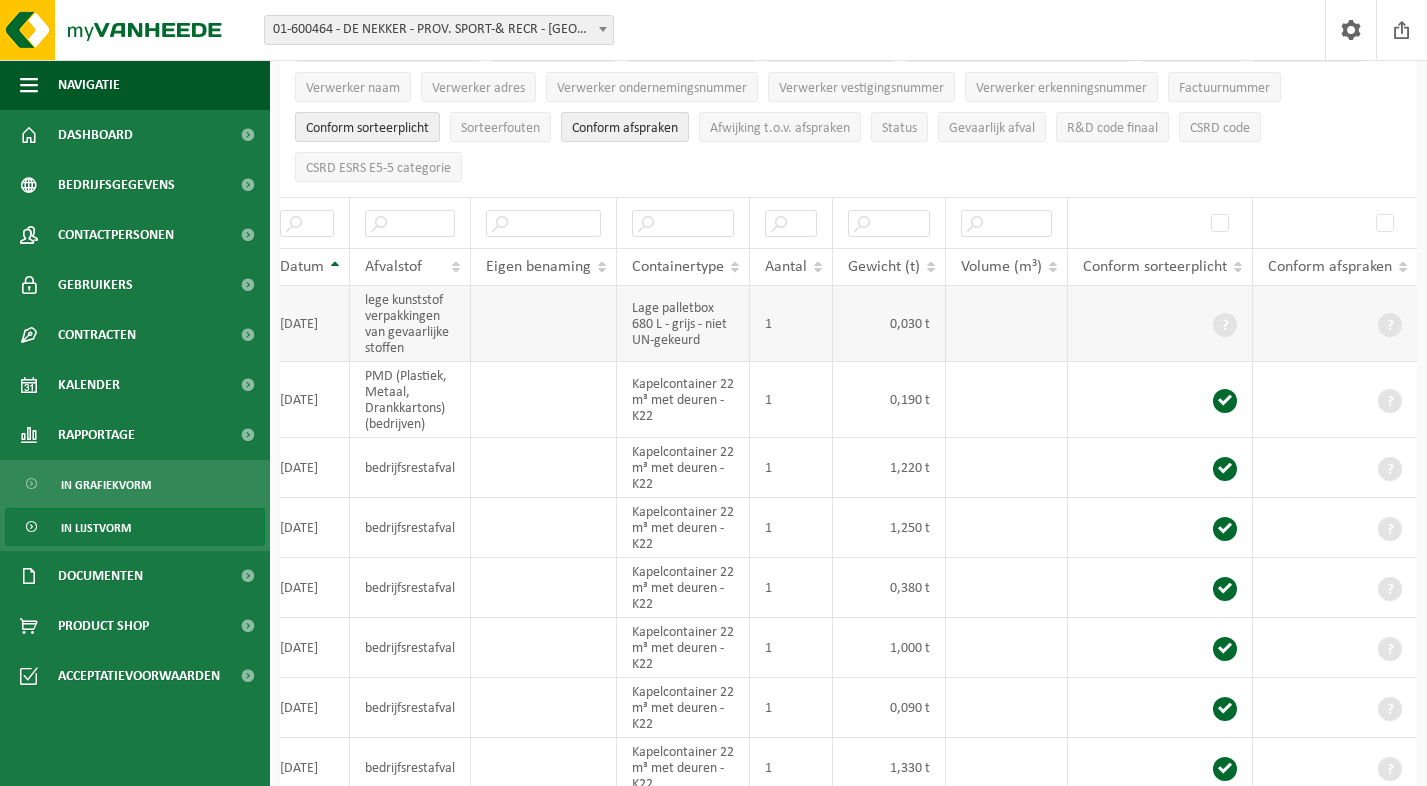 scroll, scrollTop: 0, scrollLeft: 0, axis: both 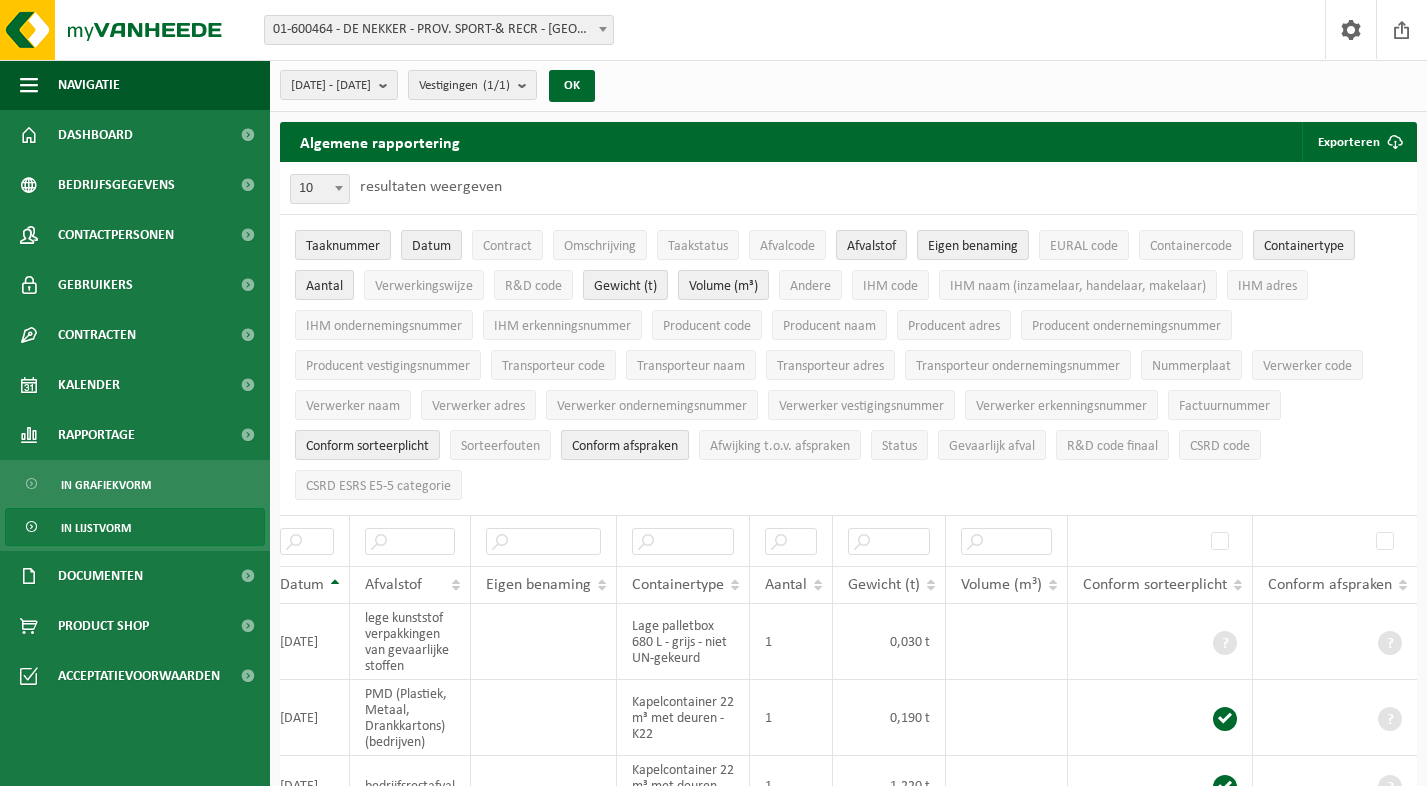 click on "Conform afspraken" at bounding box center (625, 446) 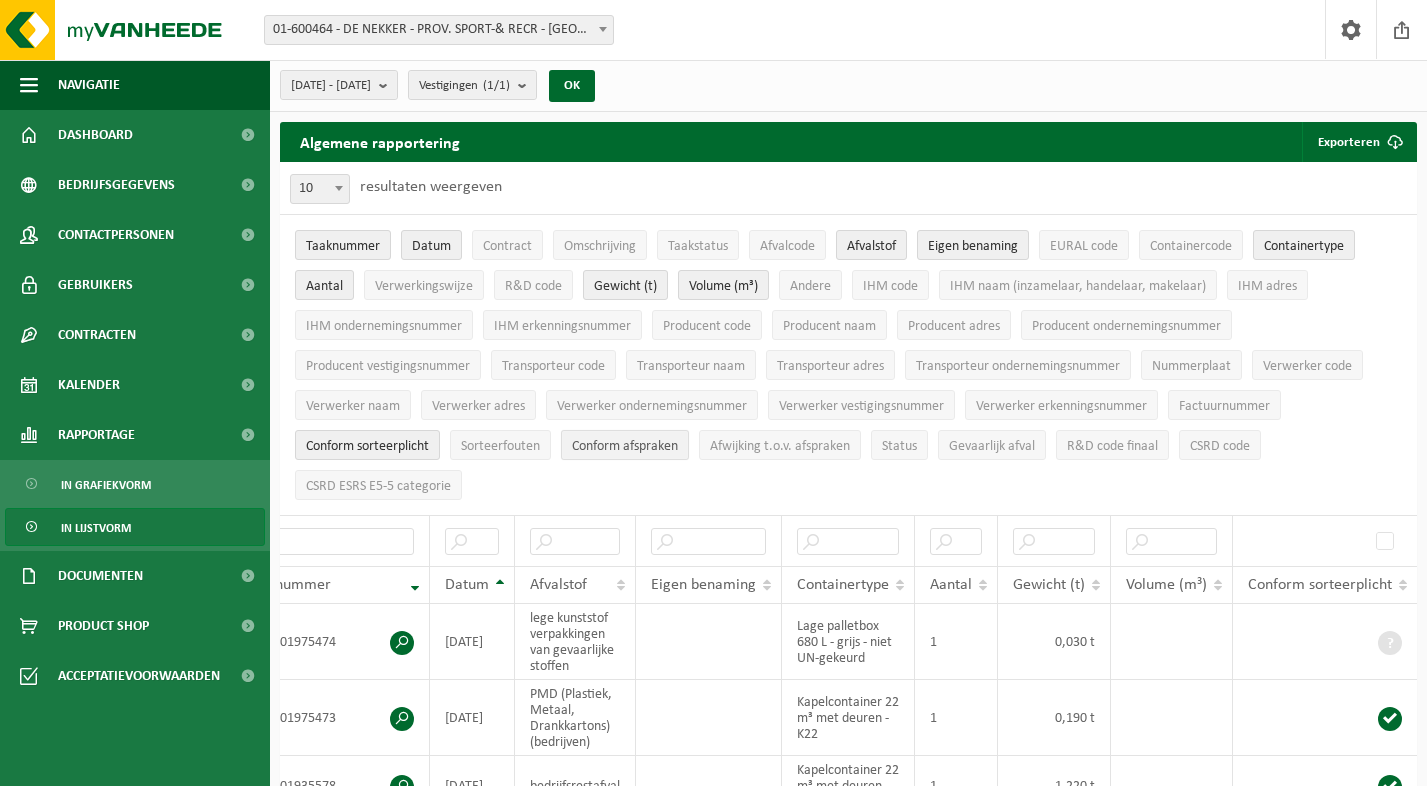 scroll, scrollTop: 0, scrollLeft: 61, axis: horizontal 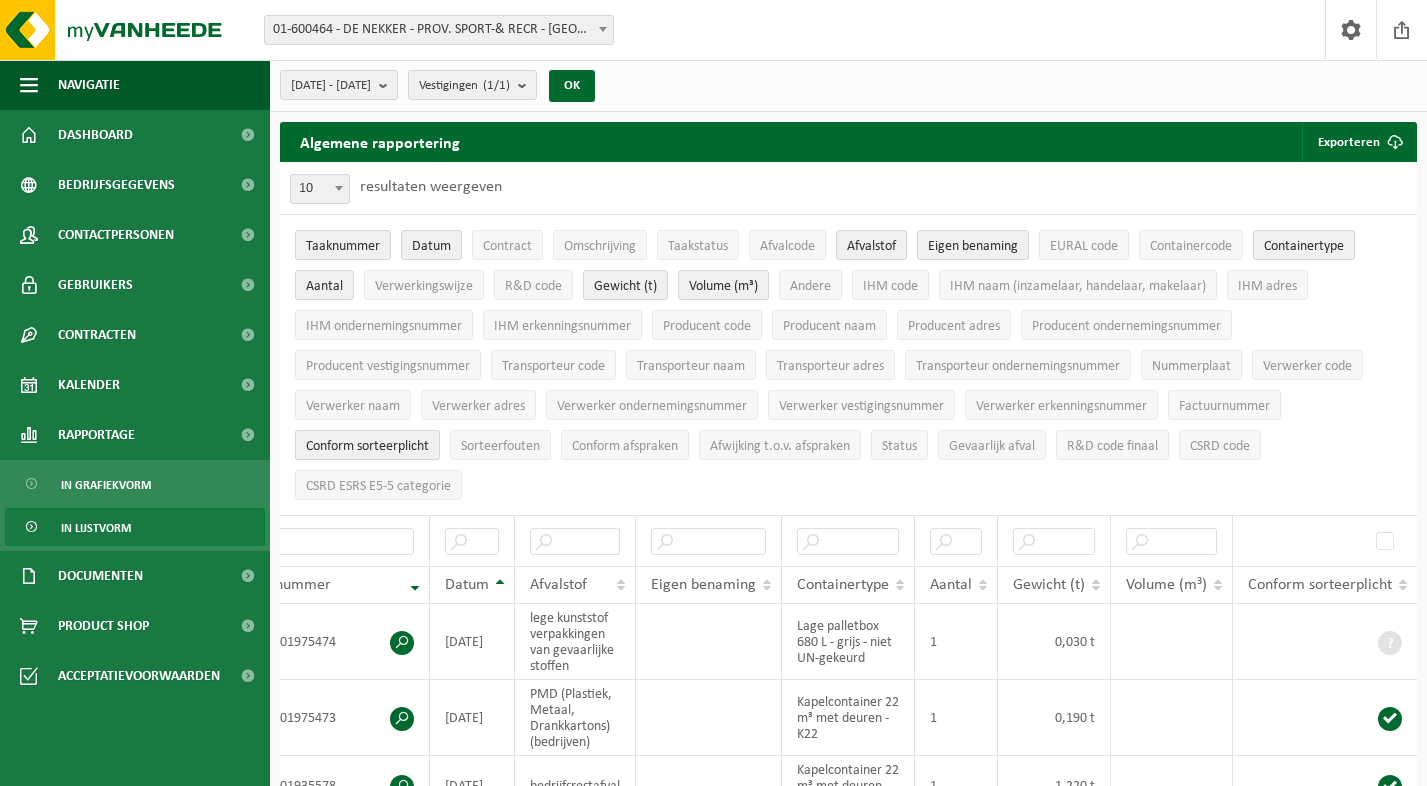 click on "Conform sorteerplicht" at bounding box center (367, 446) 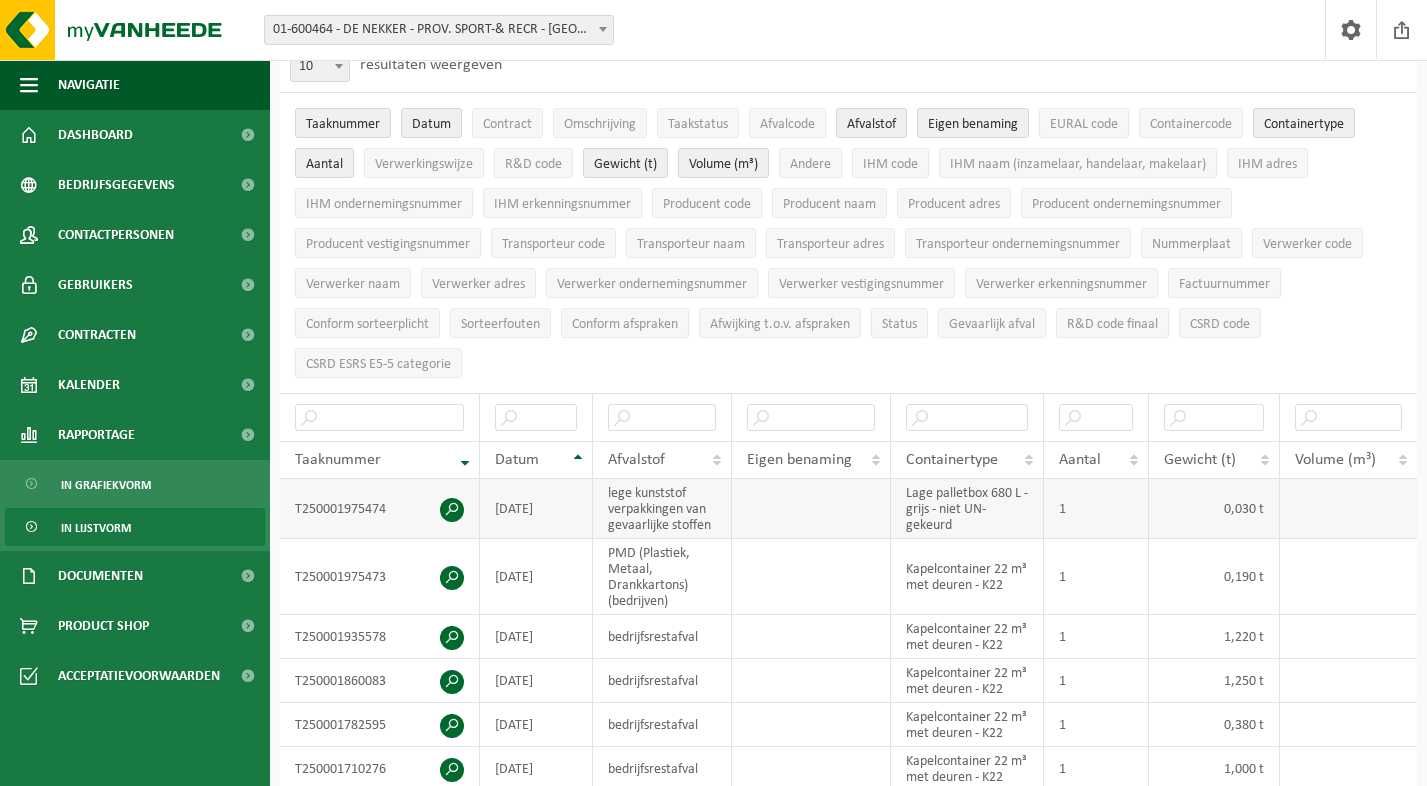 scroll, scrollTop: 100, scrollLeft: 0, axis: vertical 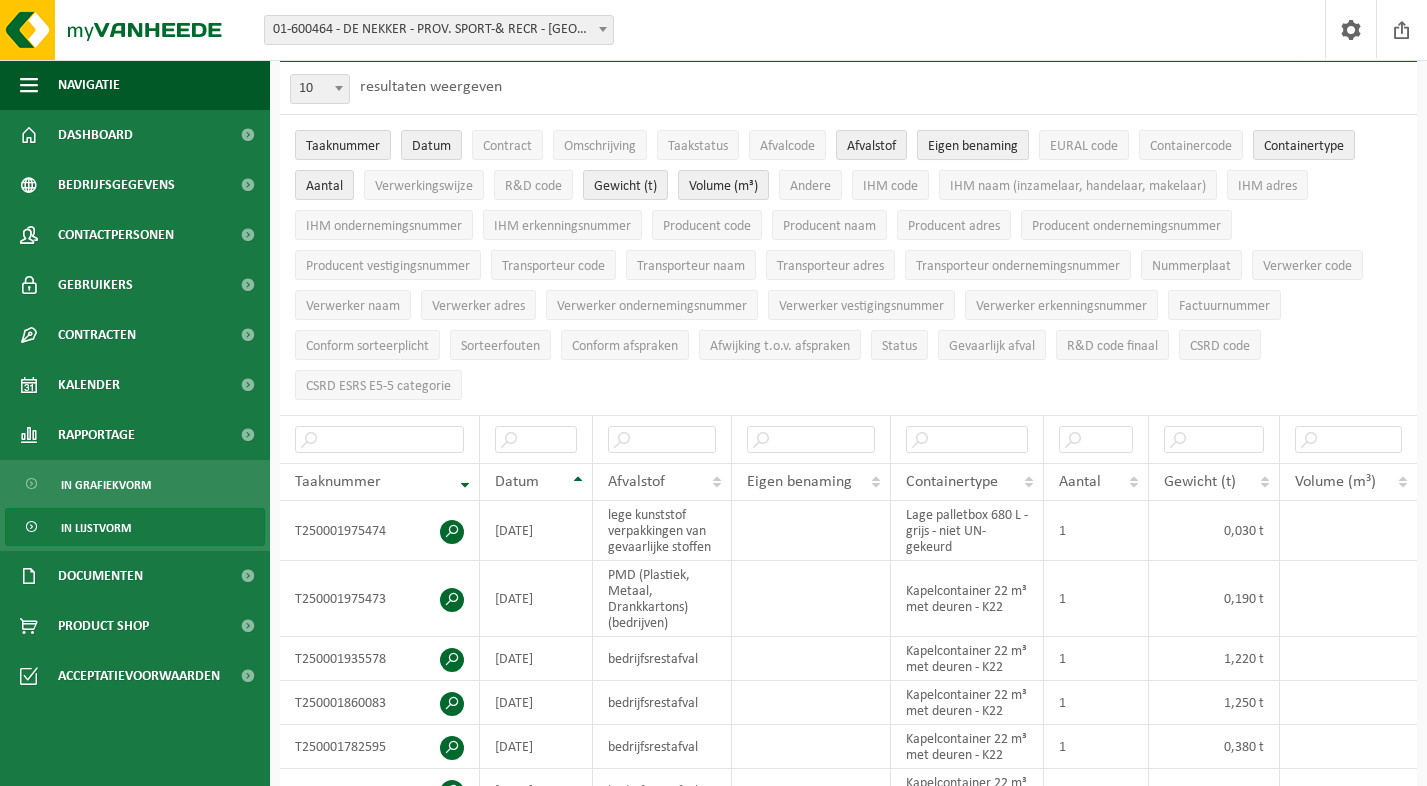 click on "Eigen benaming" at bounding box center (973, 146) 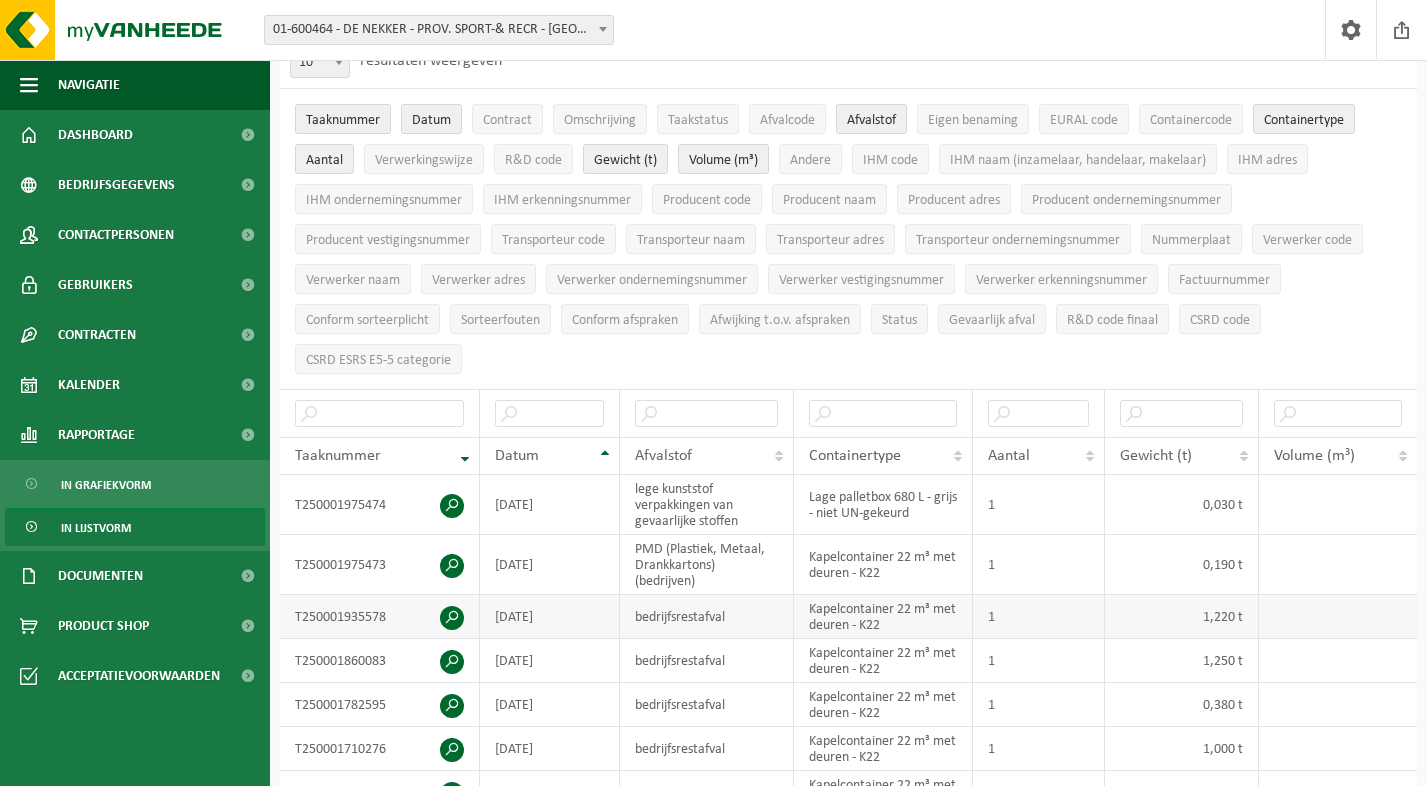 scroll, scrollTop: 134, scrollLeft: 0, axis: vertical 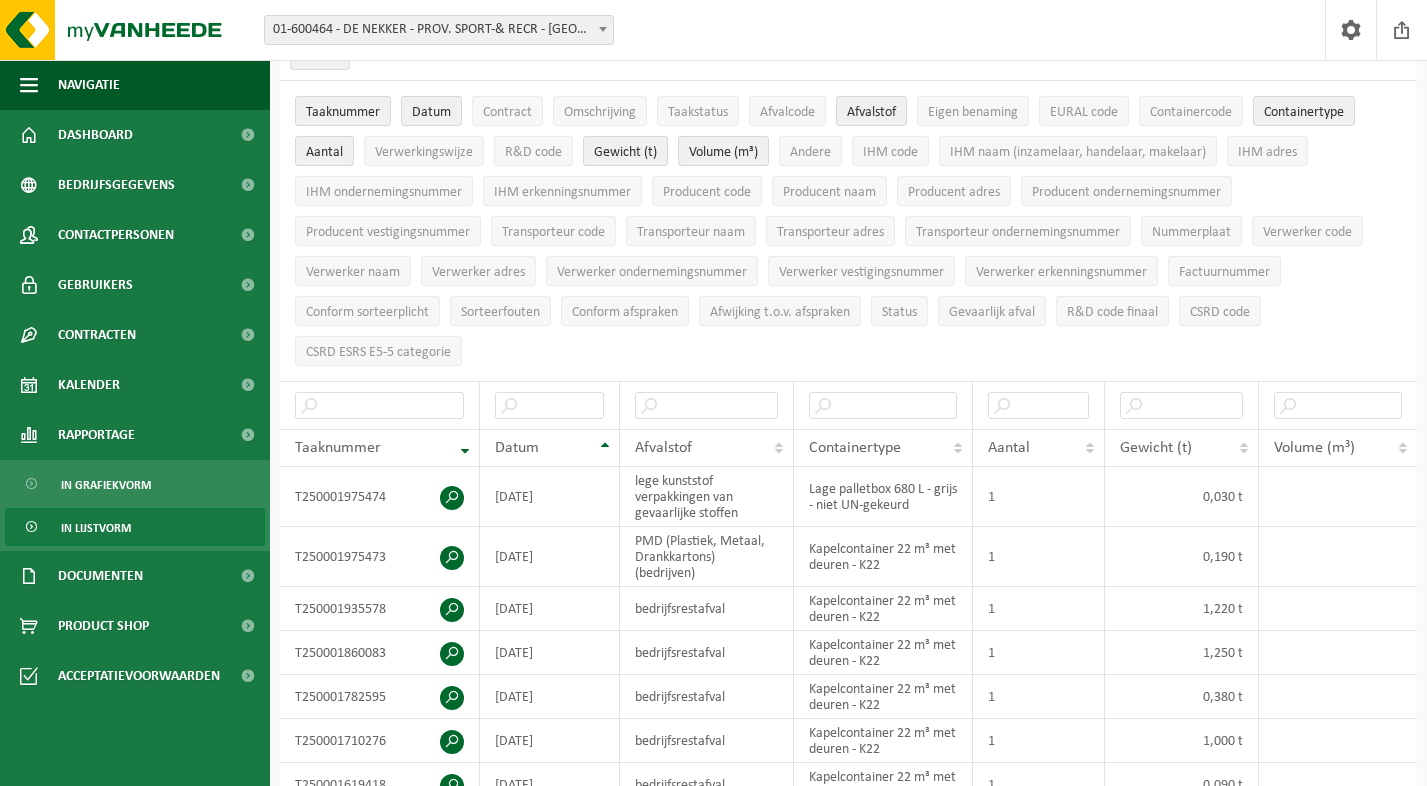 click on "In lijstvorm" at bounding box center (135, 527) 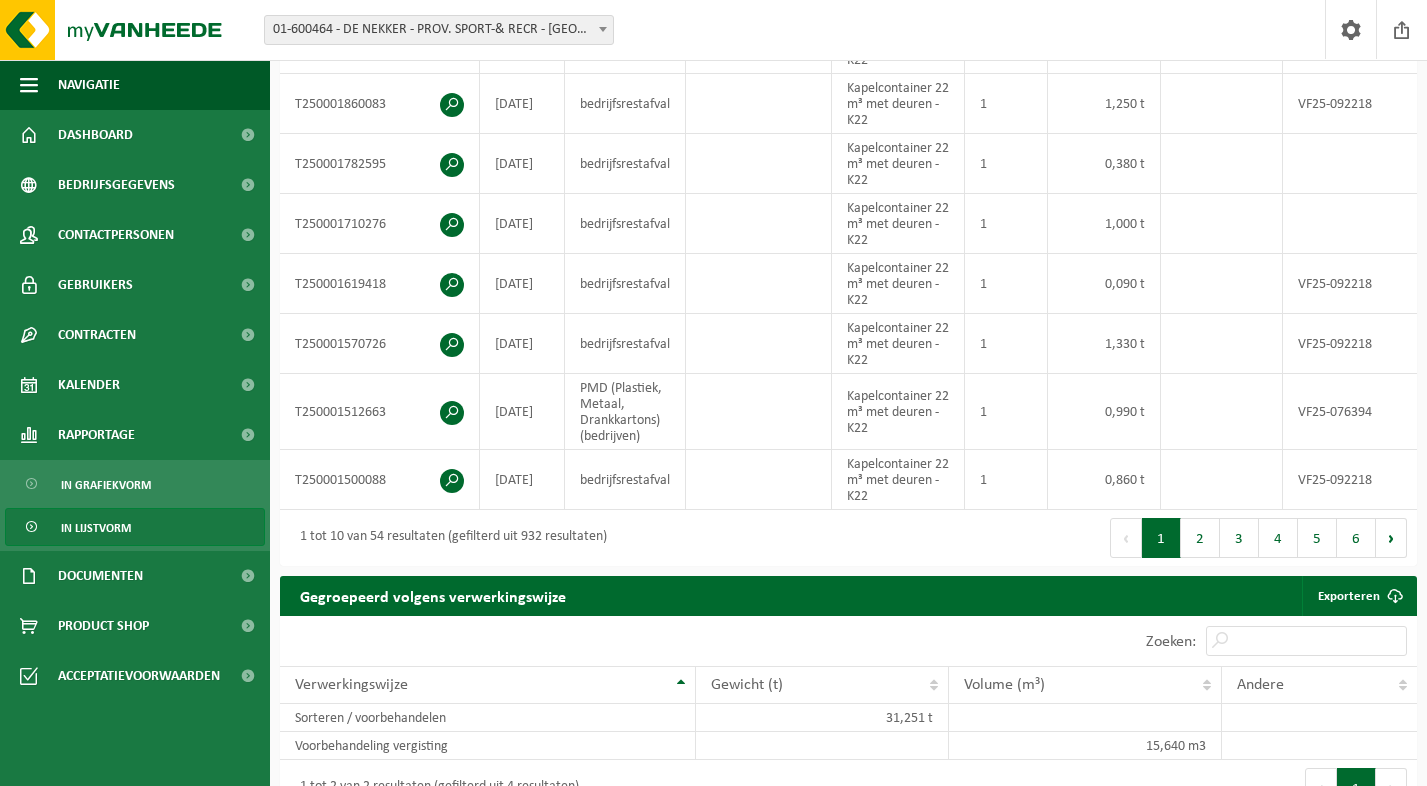 scroll, scrollTop: 0, scrollLeft: 0, axis: both 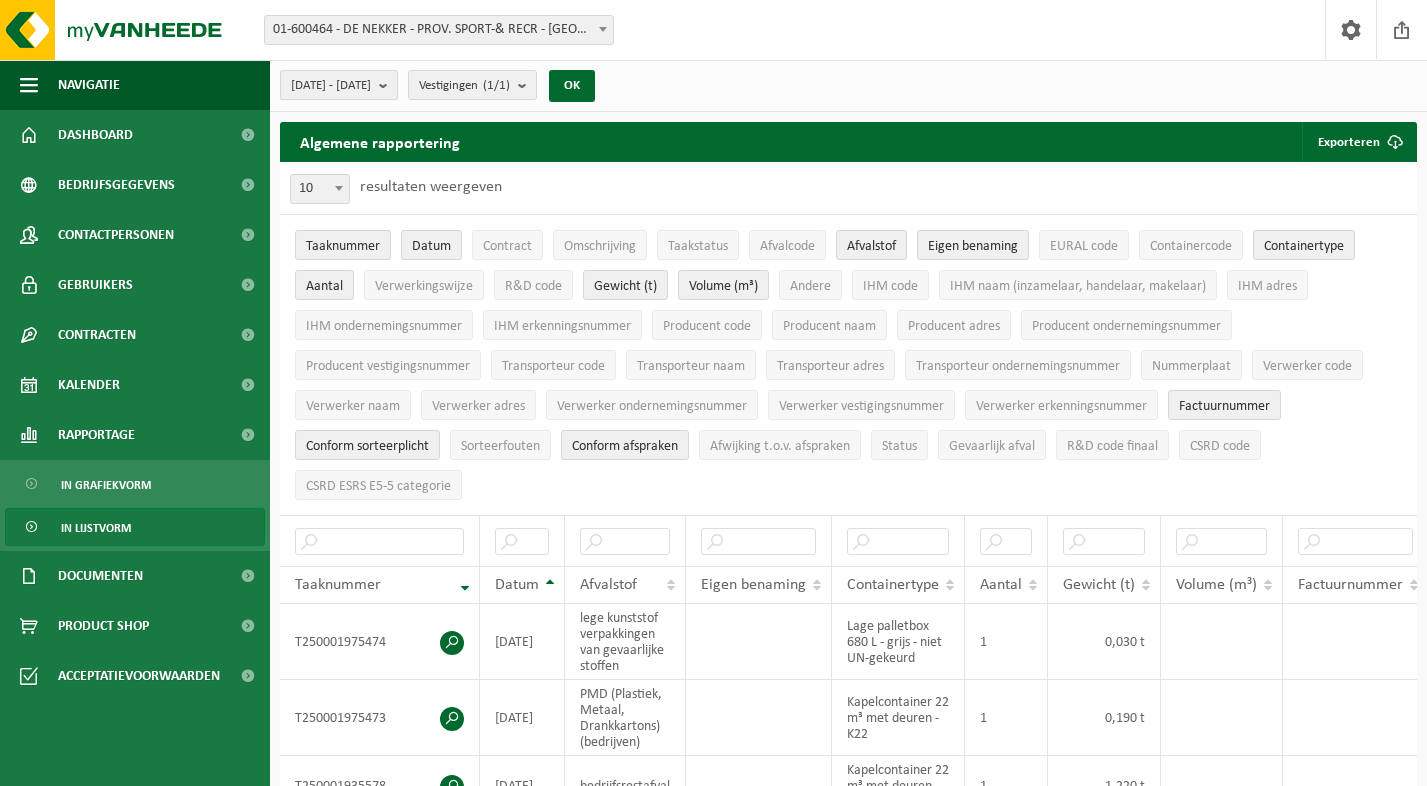 click on "[DATE] - [DATE]" at bounding box center (339, 85) 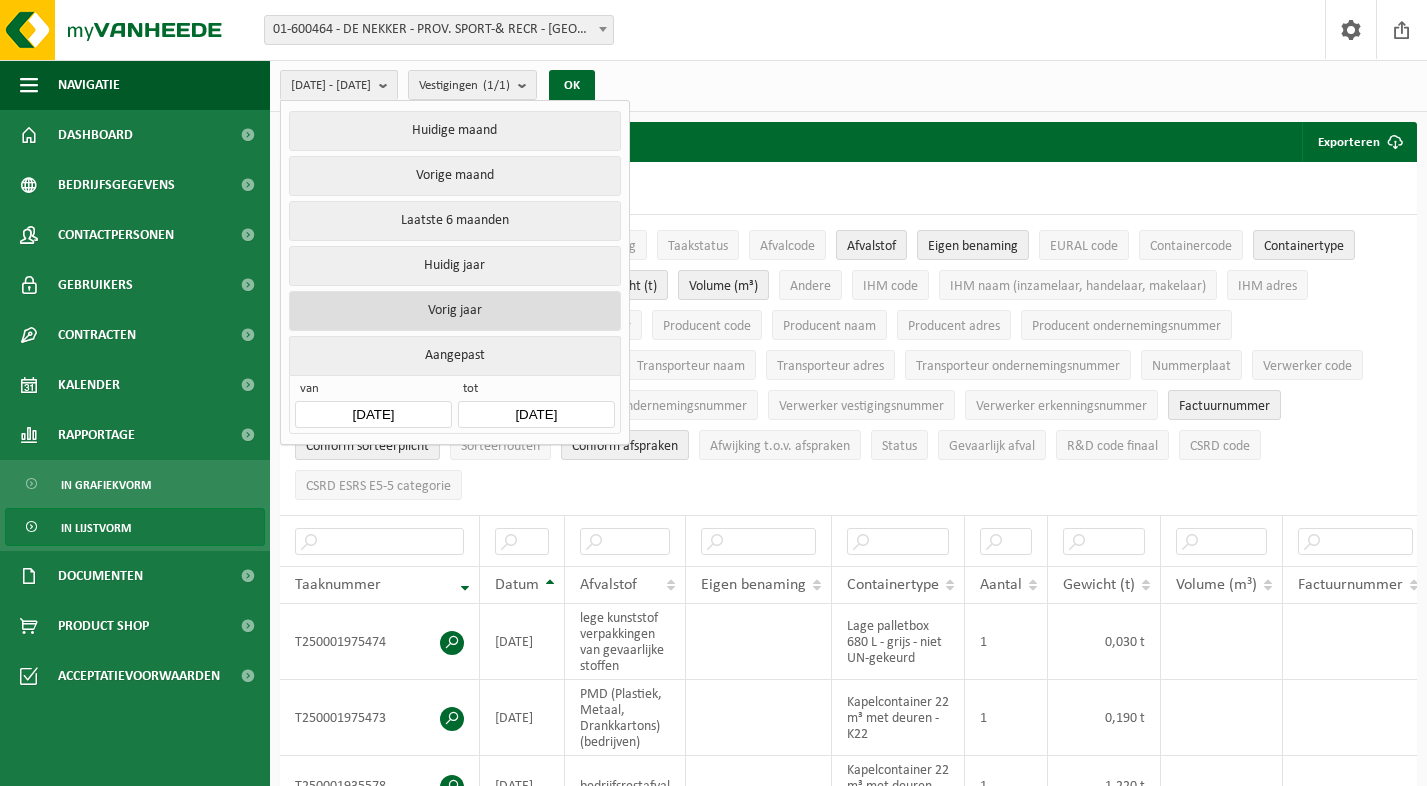 click on "Vorig jaar" at bounding box center [454, 311] 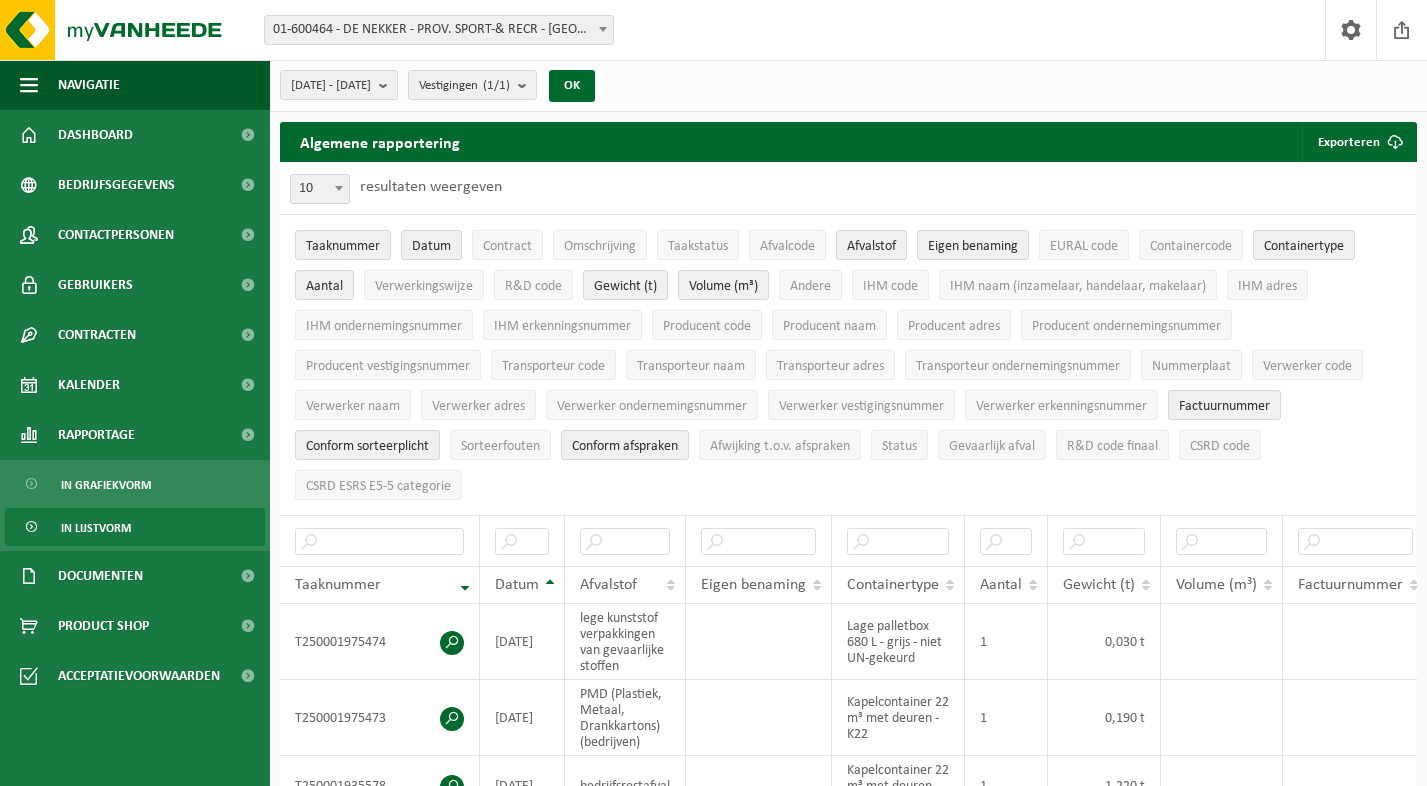 click on "2024-01-01 - 2024-12-31               Huidige maand       Vorige maand       Laatste 6 maanden       Huidig jaar       Vorig jaar       Aangepast       van   2024-01-01       tot   2024-12-31                           Vestigingen  (1/1)               Alles selecteren   Alles deselecteren   Actieve selecteren         DE NEKKER - PROV. SPORT-& RECR - MECHELEN                 OK" at bounding box center (443, 85) 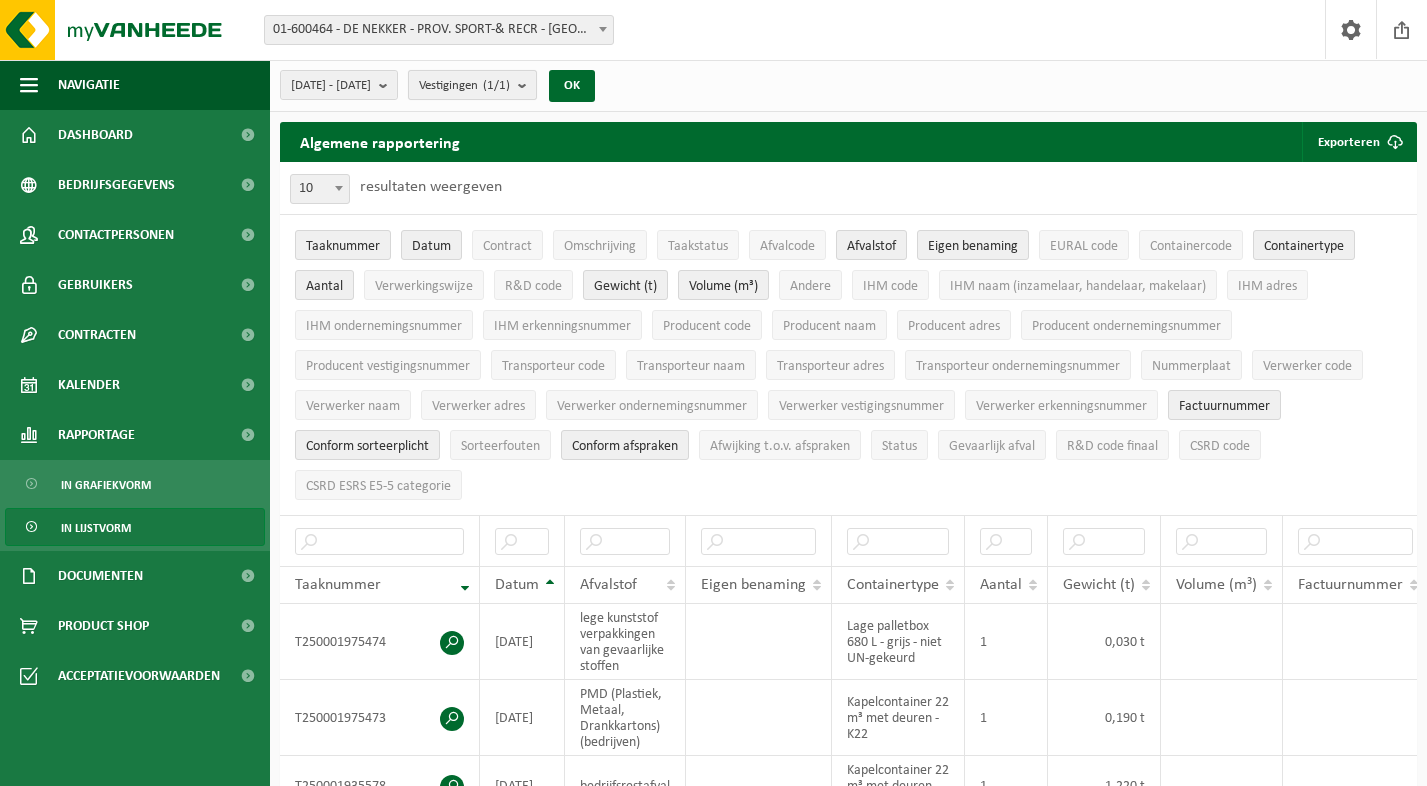 click at bounding box center (527, 85) 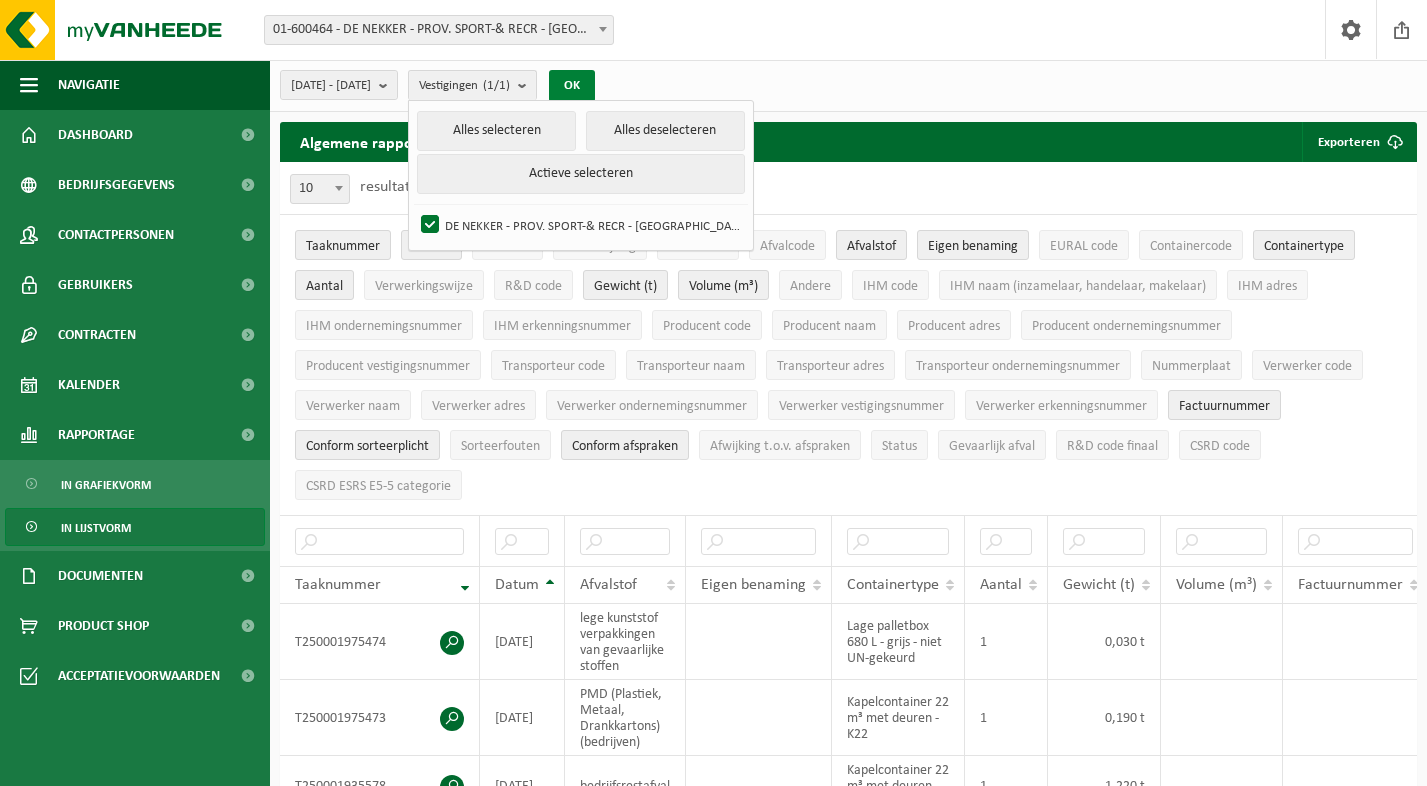 click on "OK" at bounding box center (572, 86) 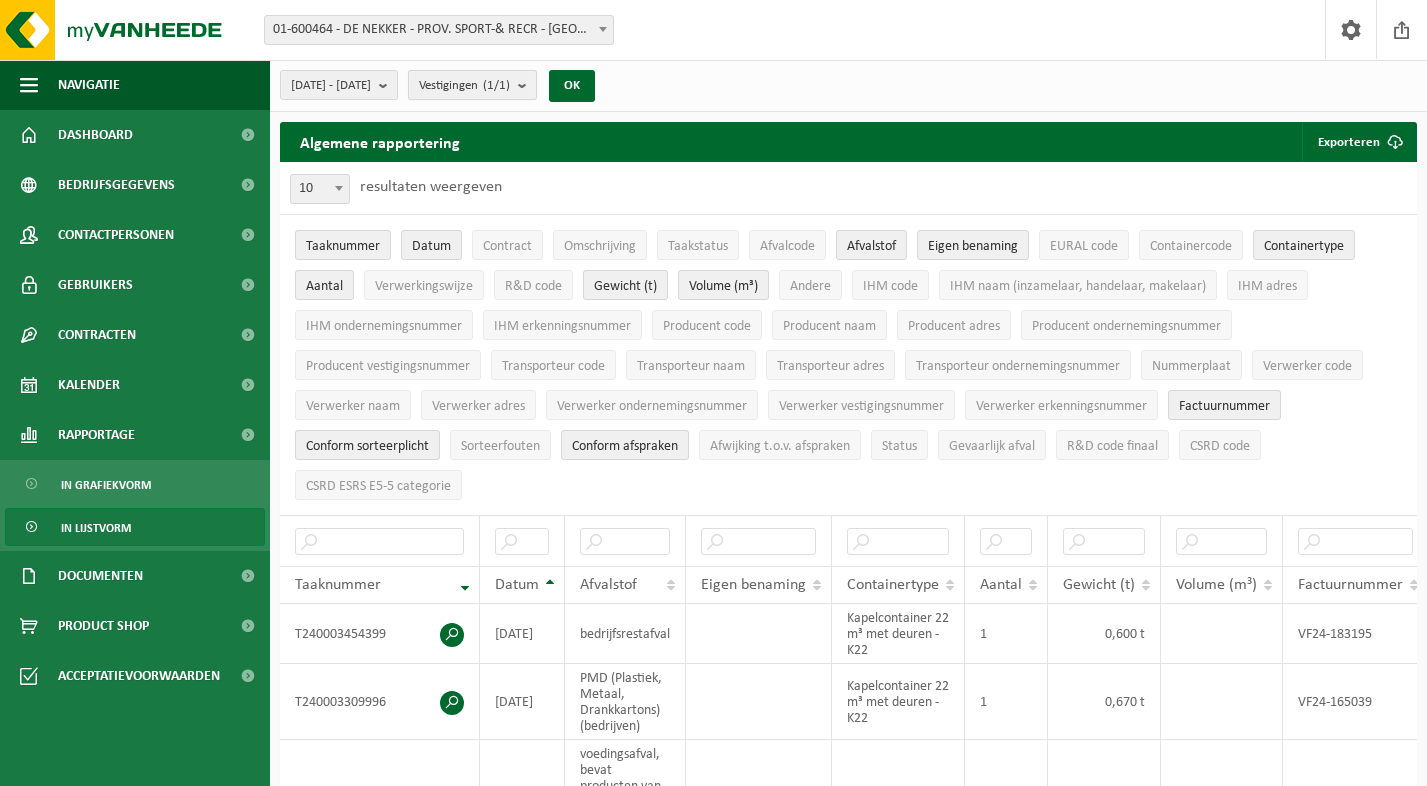 click at bounding box center (527, 85) 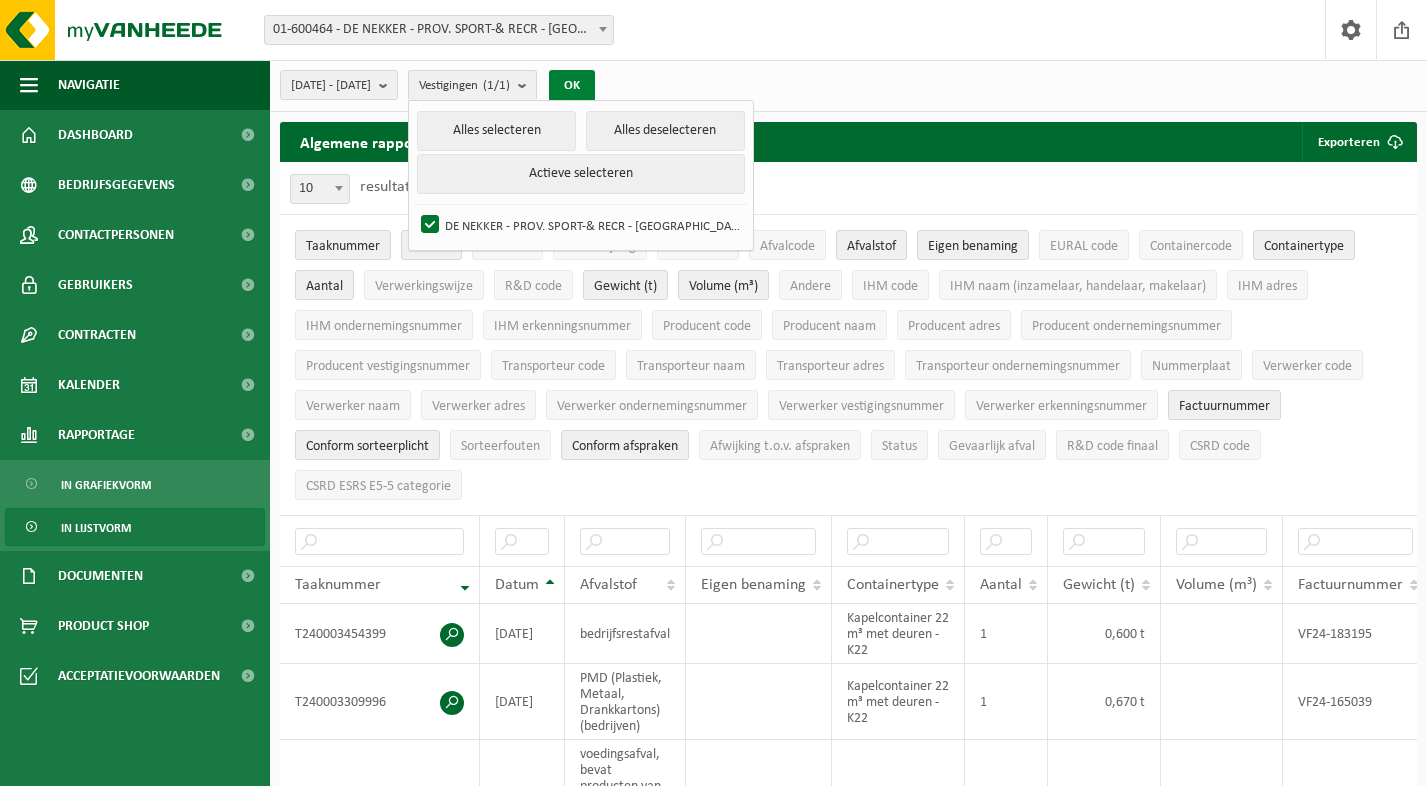 click on "OK" at bounding box center (572, 86) 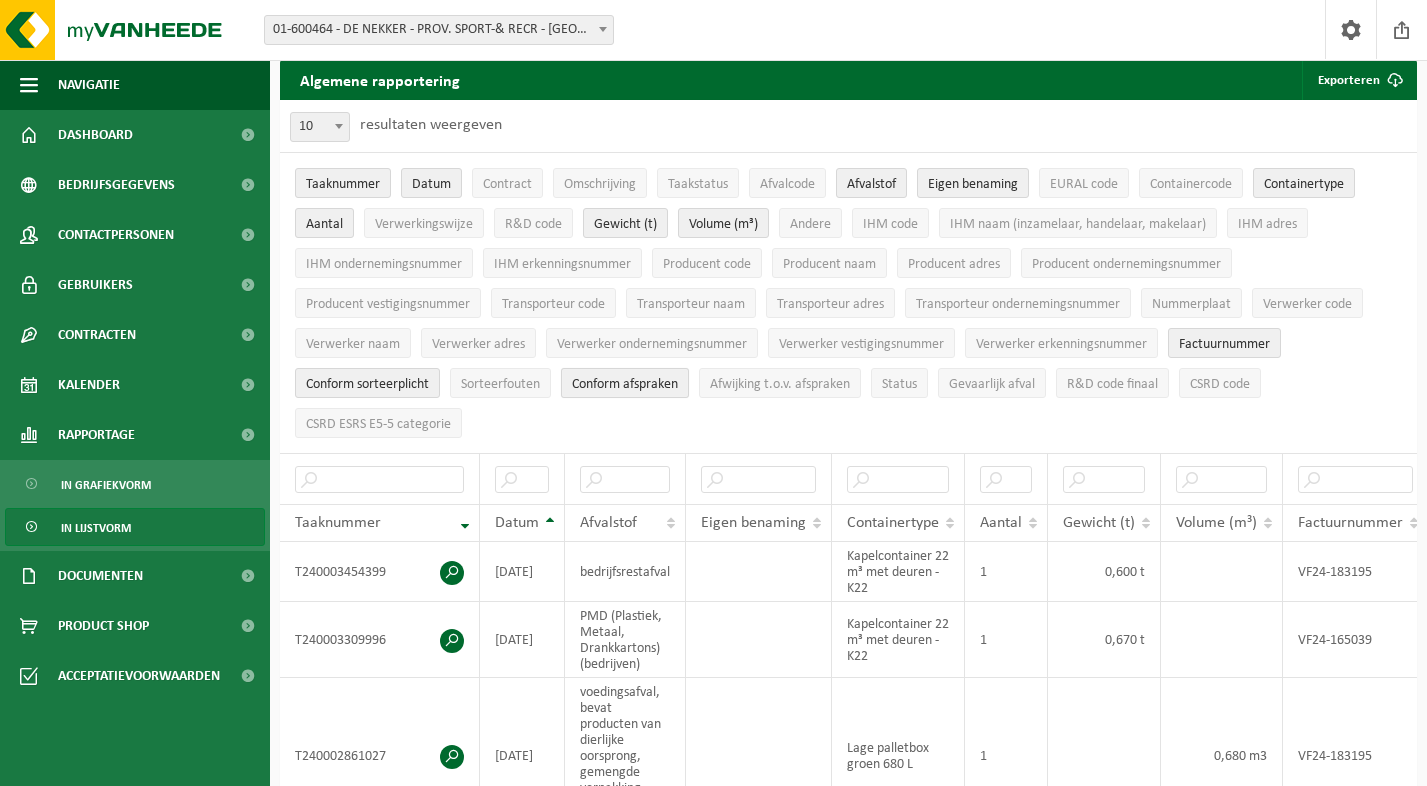 scroll, scrollTop: 49, scrollLeft: 0, axis: vertical 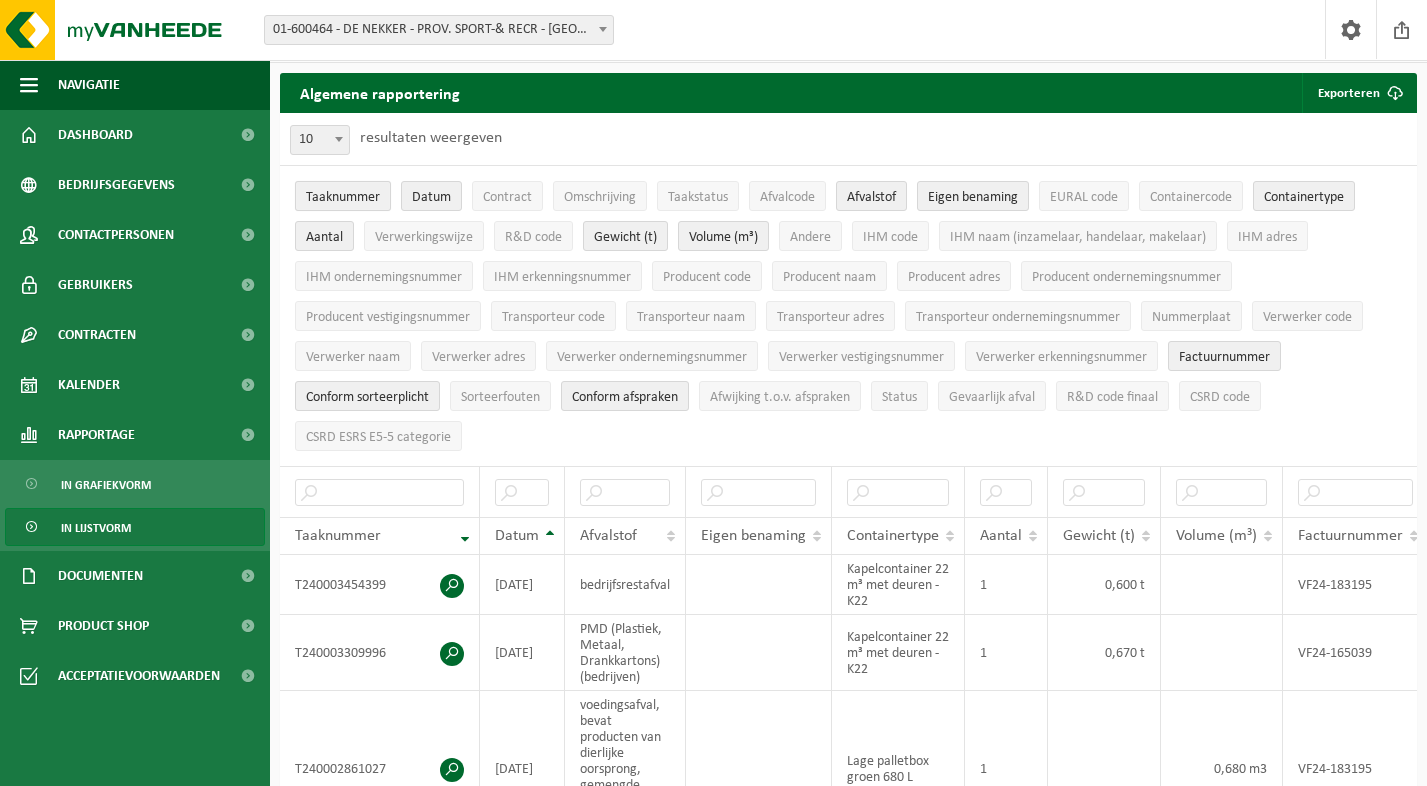 click on "Taaknummer" at bounding box center [343, 196] 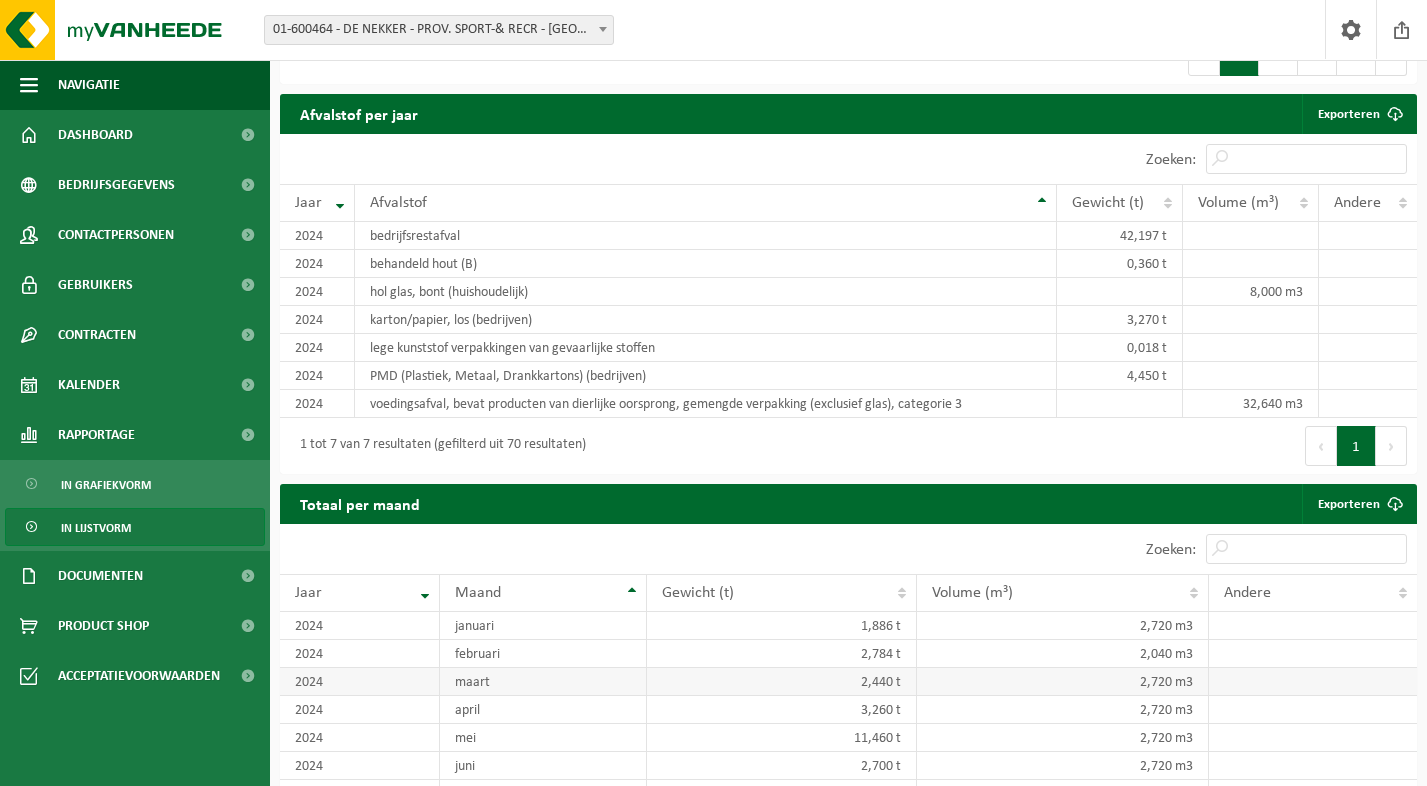 scroll, scrollTop: 2153, scrollLeft: 0, axis: vertical 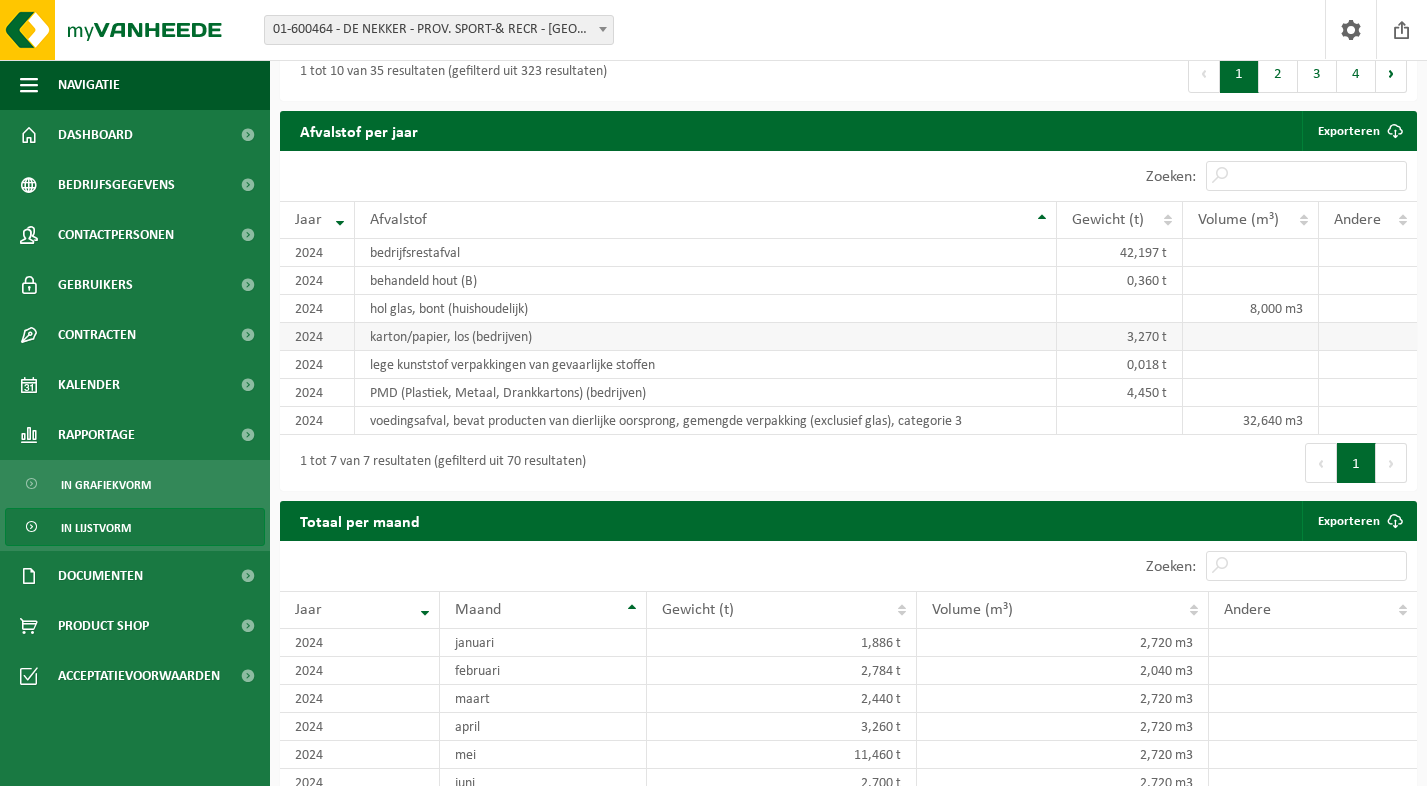 click on "2024" at bounding box center (317, 337) 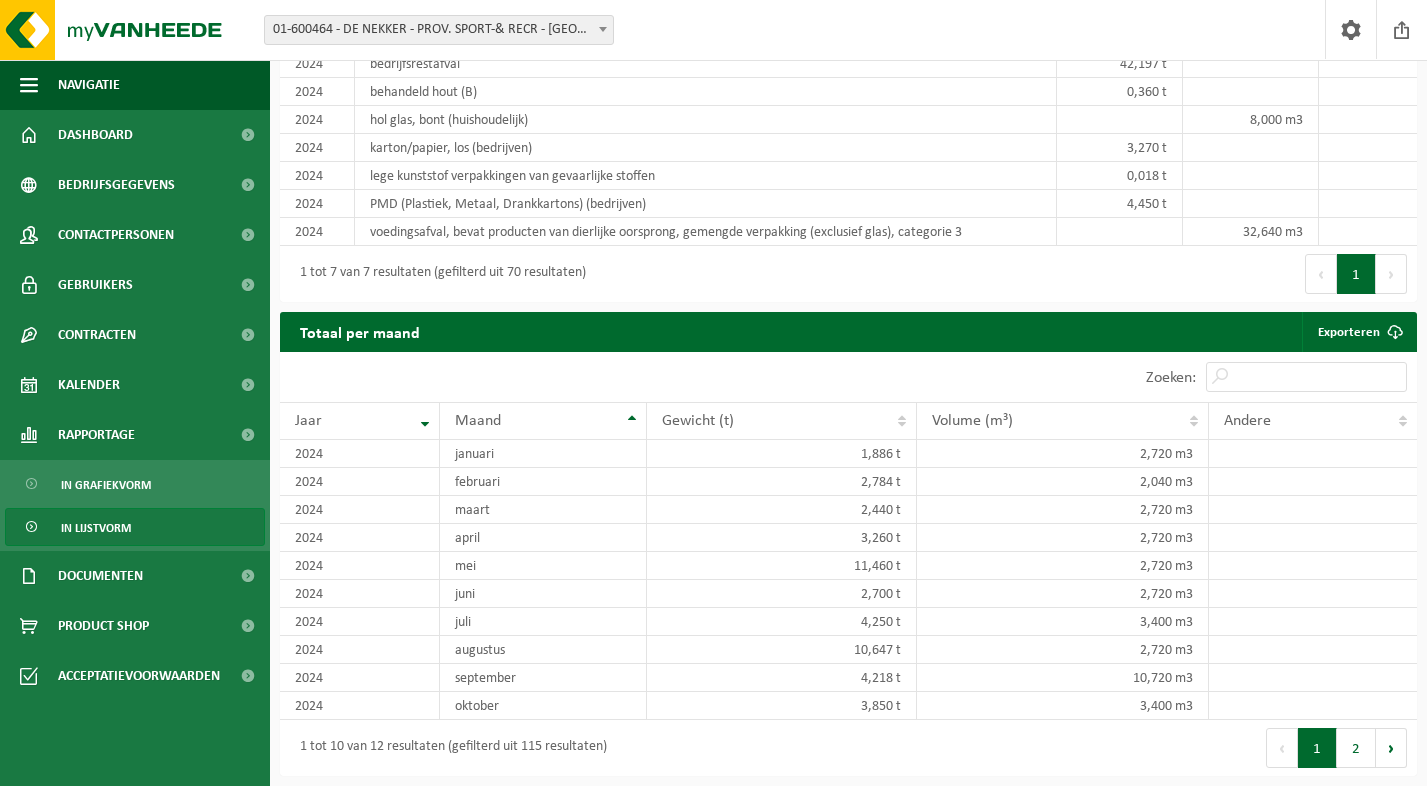 scroll, scrollTop: 2355, scrollLeft: 0, axis: vertical 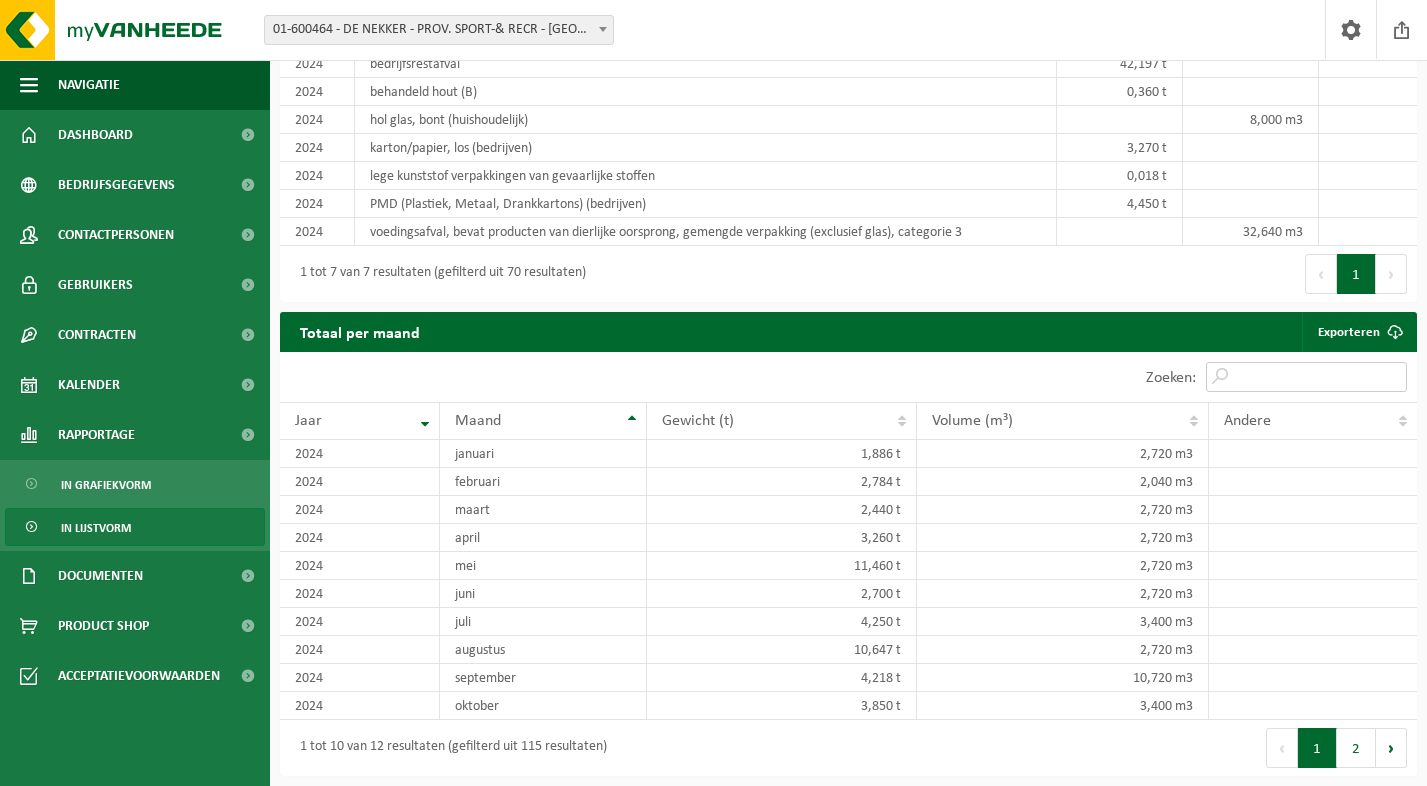 click on "Zoeken:" at bounding box center (1306, 377) 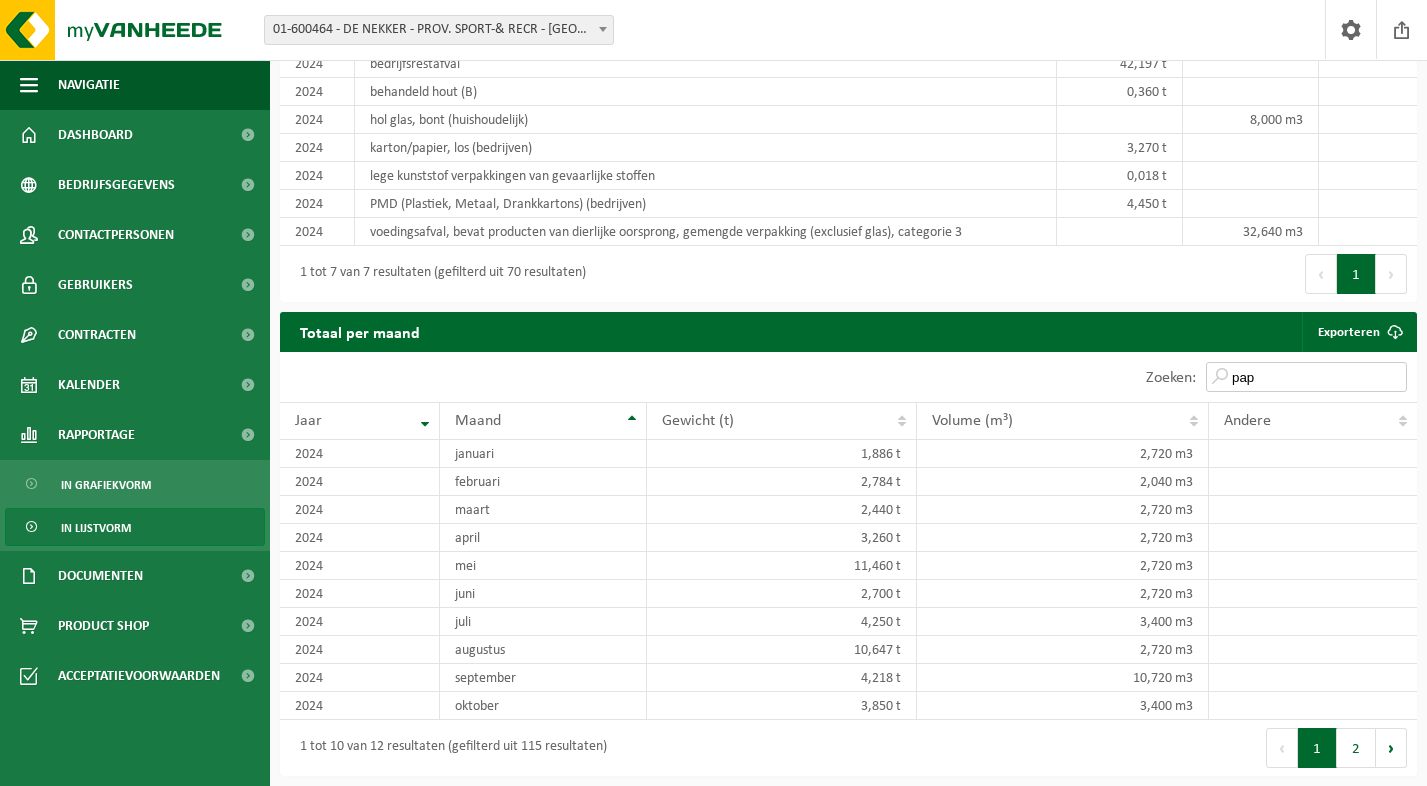 scroll, scrollTop: 2103, scrollLeft: 0, axis: vertical 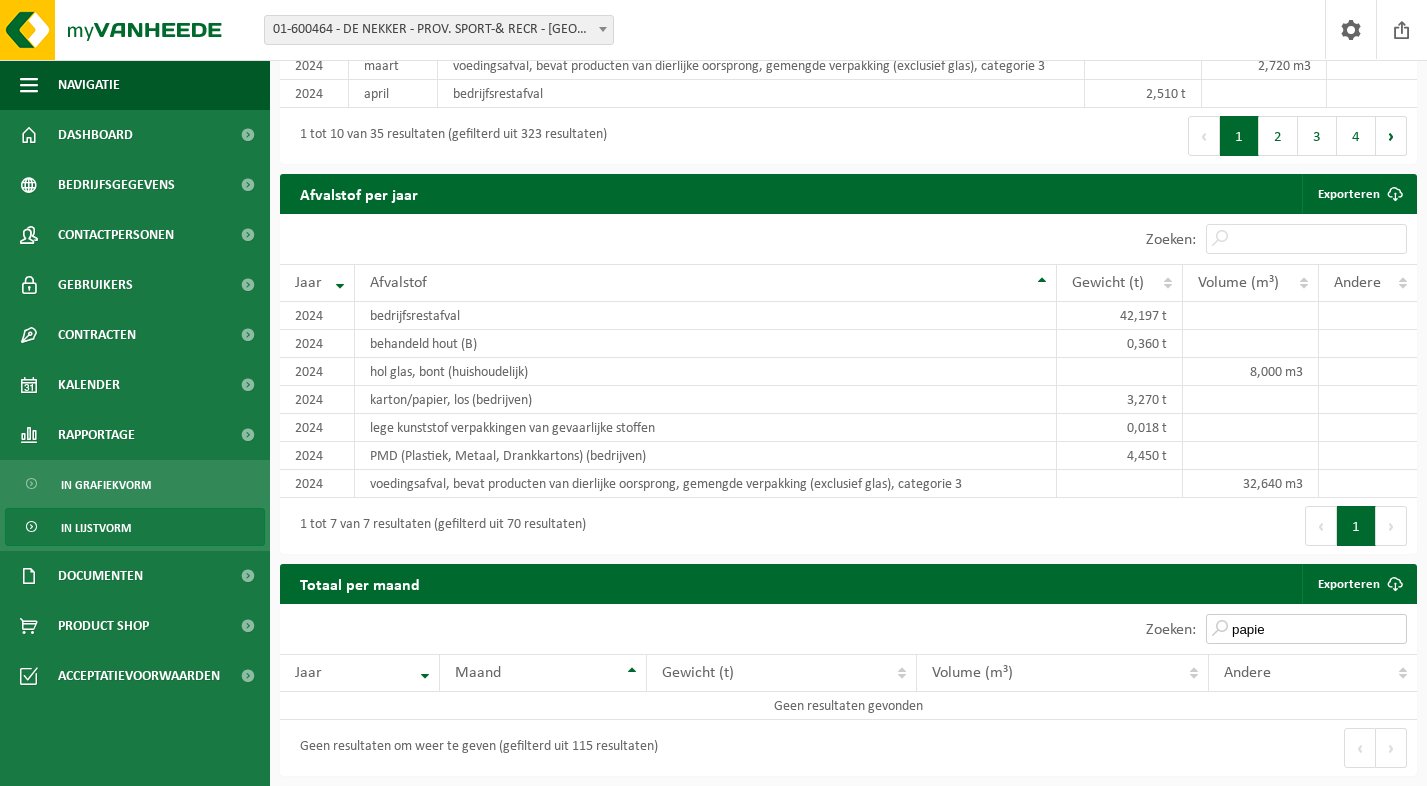 type on "papier" 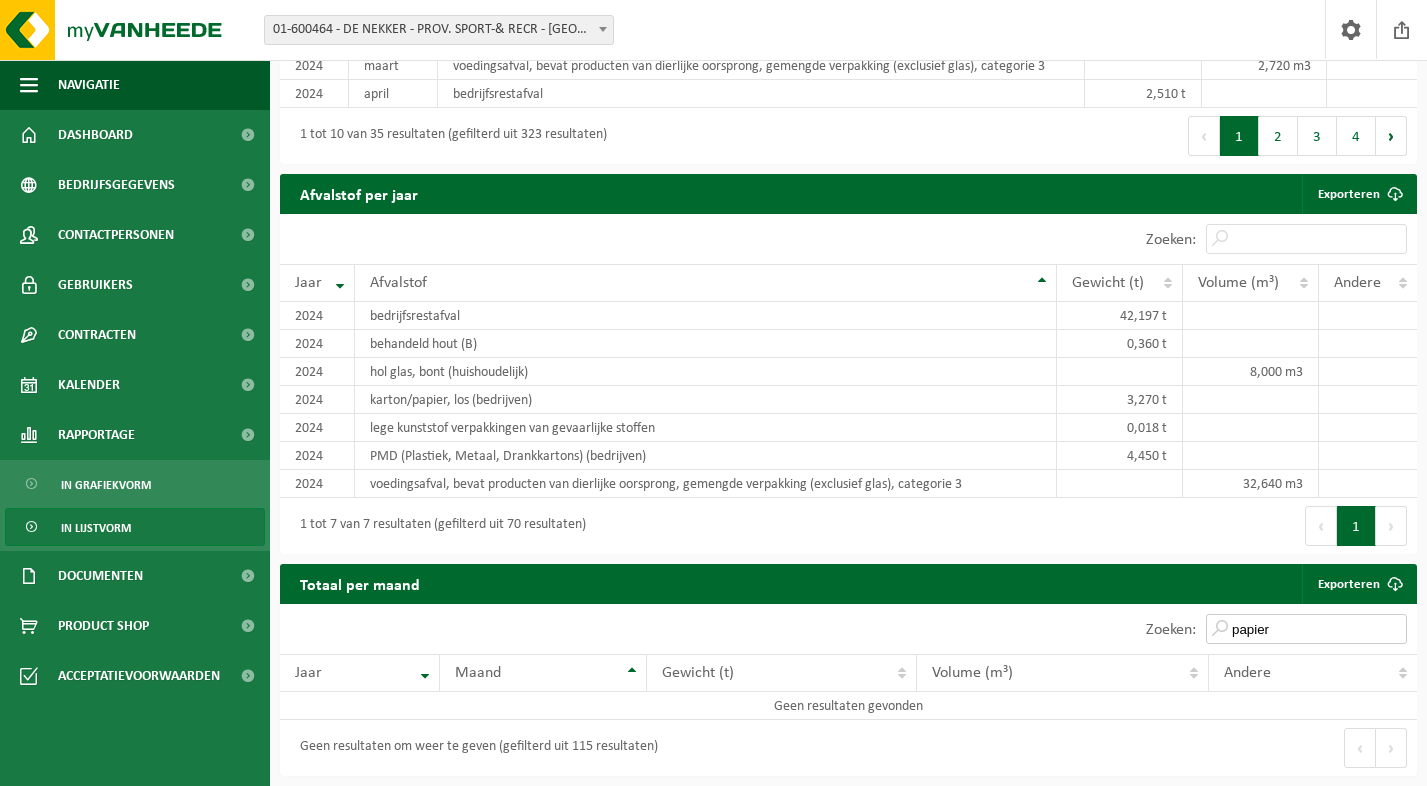 drag, startPoint x: 1274, startPoint y: 628, endPoint x: 1172, endPoint y: 616, distance: 102.70345 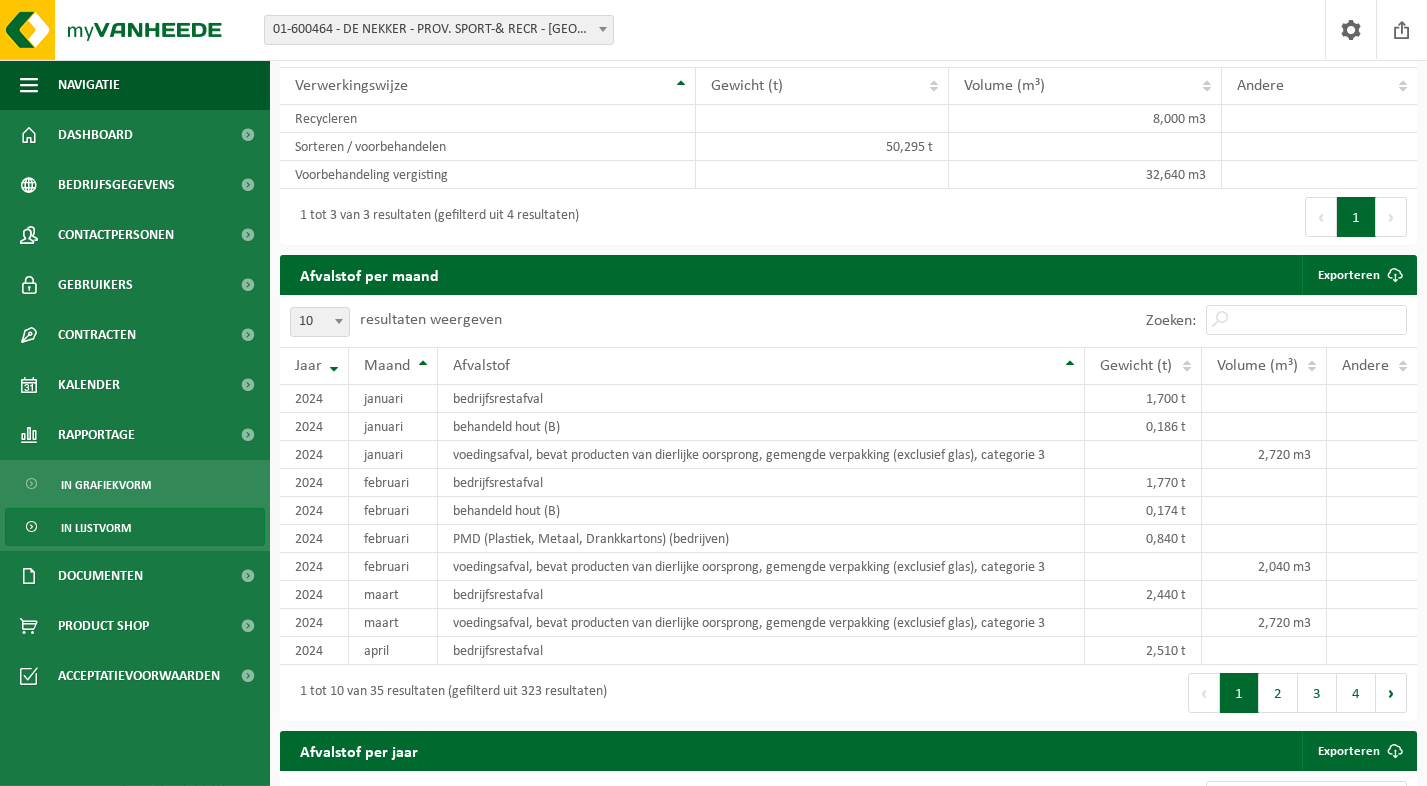 scroll, scrollTop: 1531, scrollLeft: 0, axis: vertical 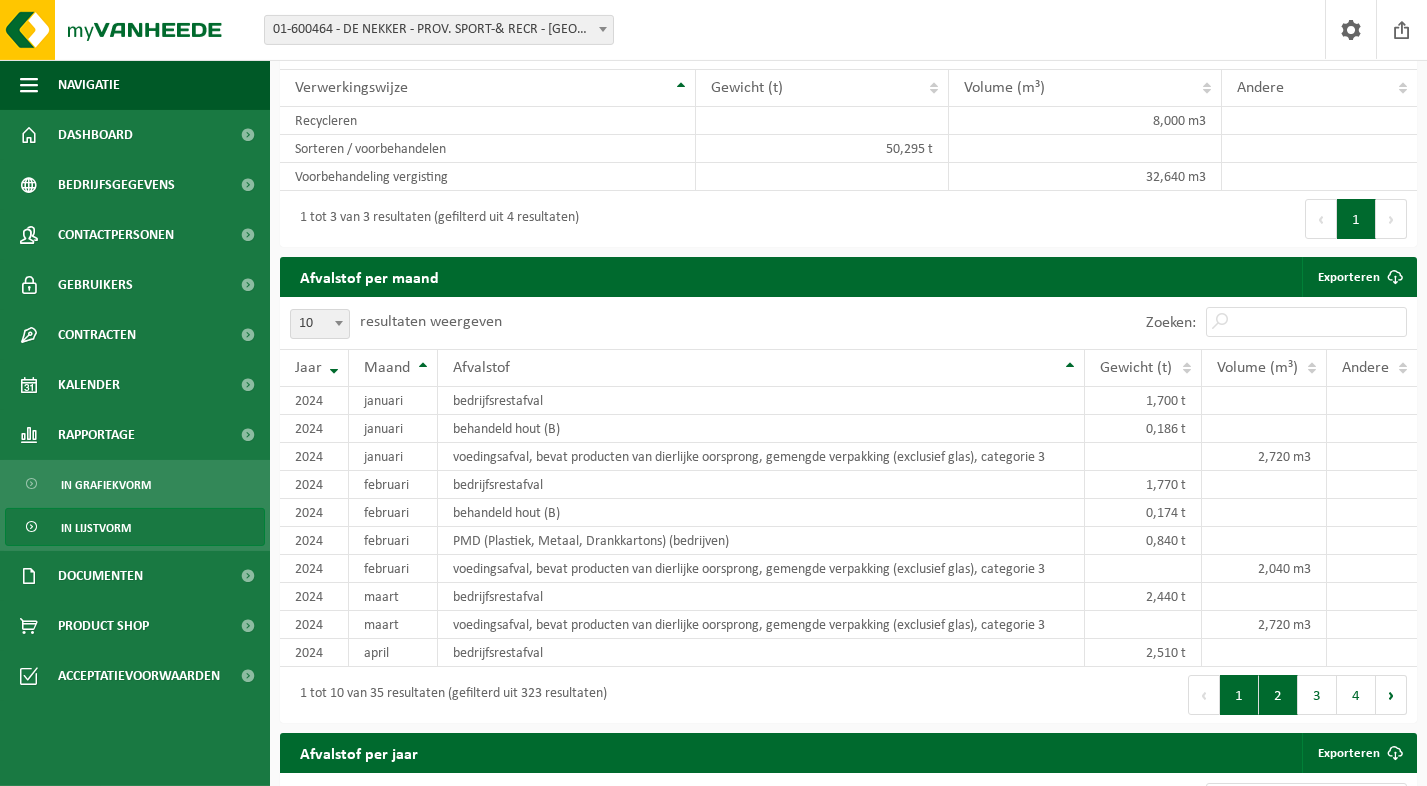 type on "TT" 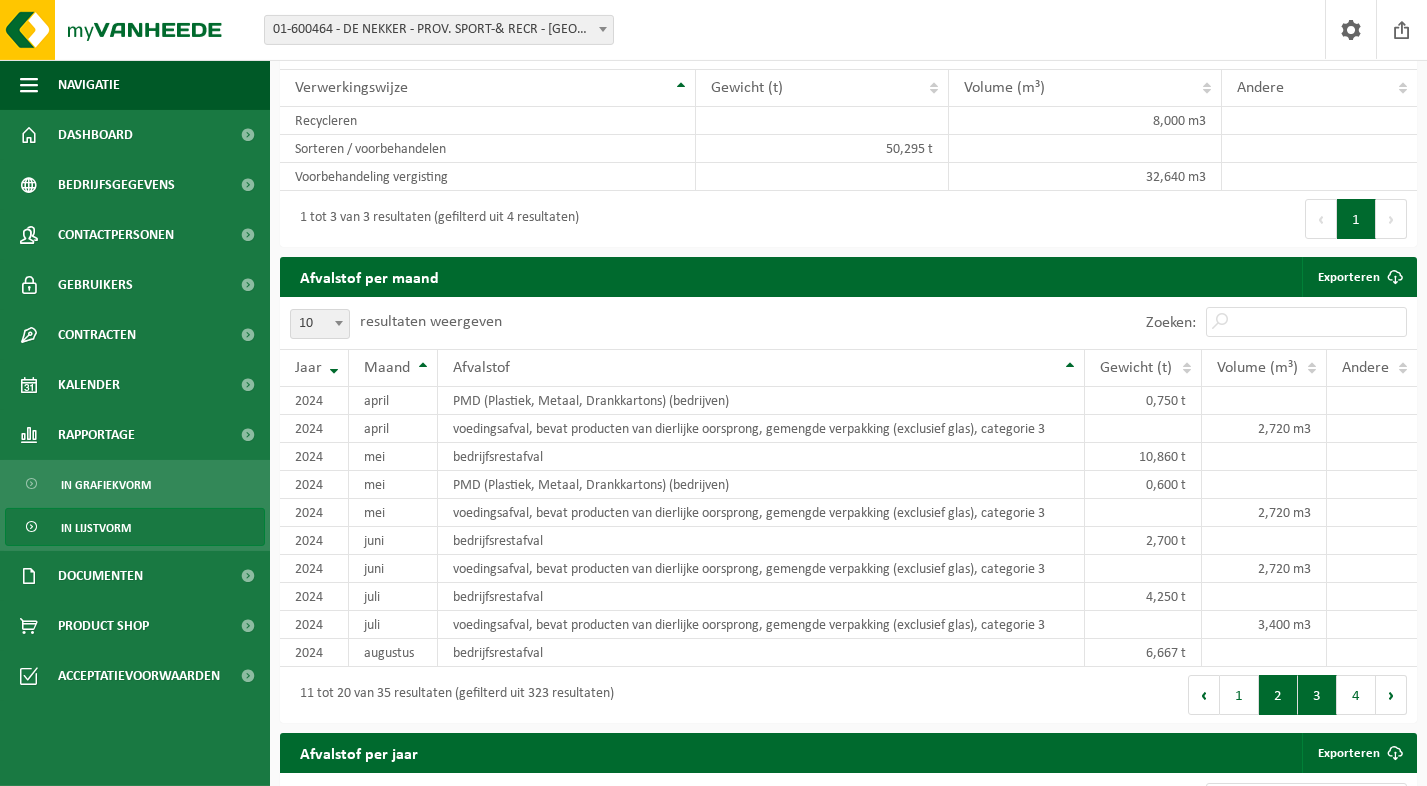 click on "3" at bounding box center (1317, 695) 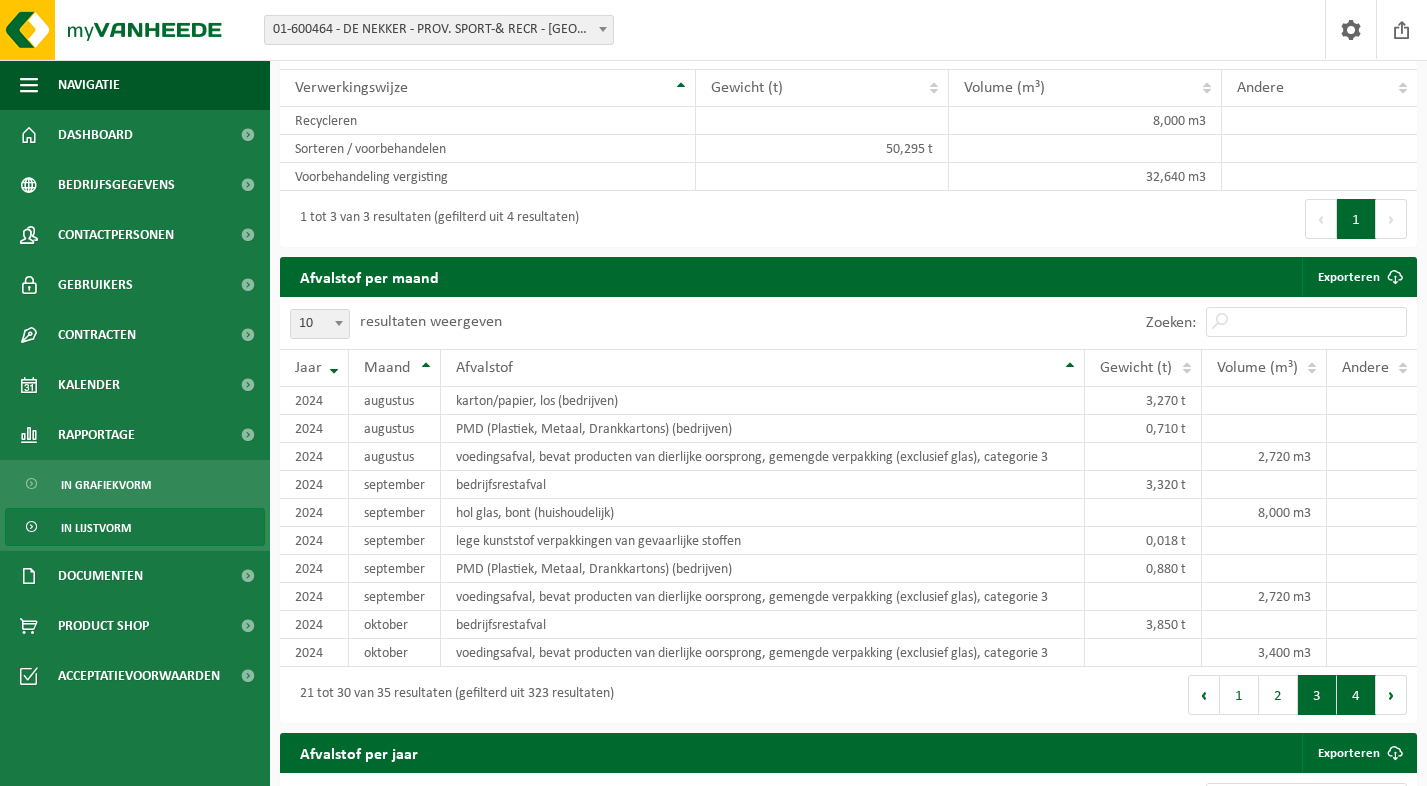 click on "4" at bounding box center [1356, 695] 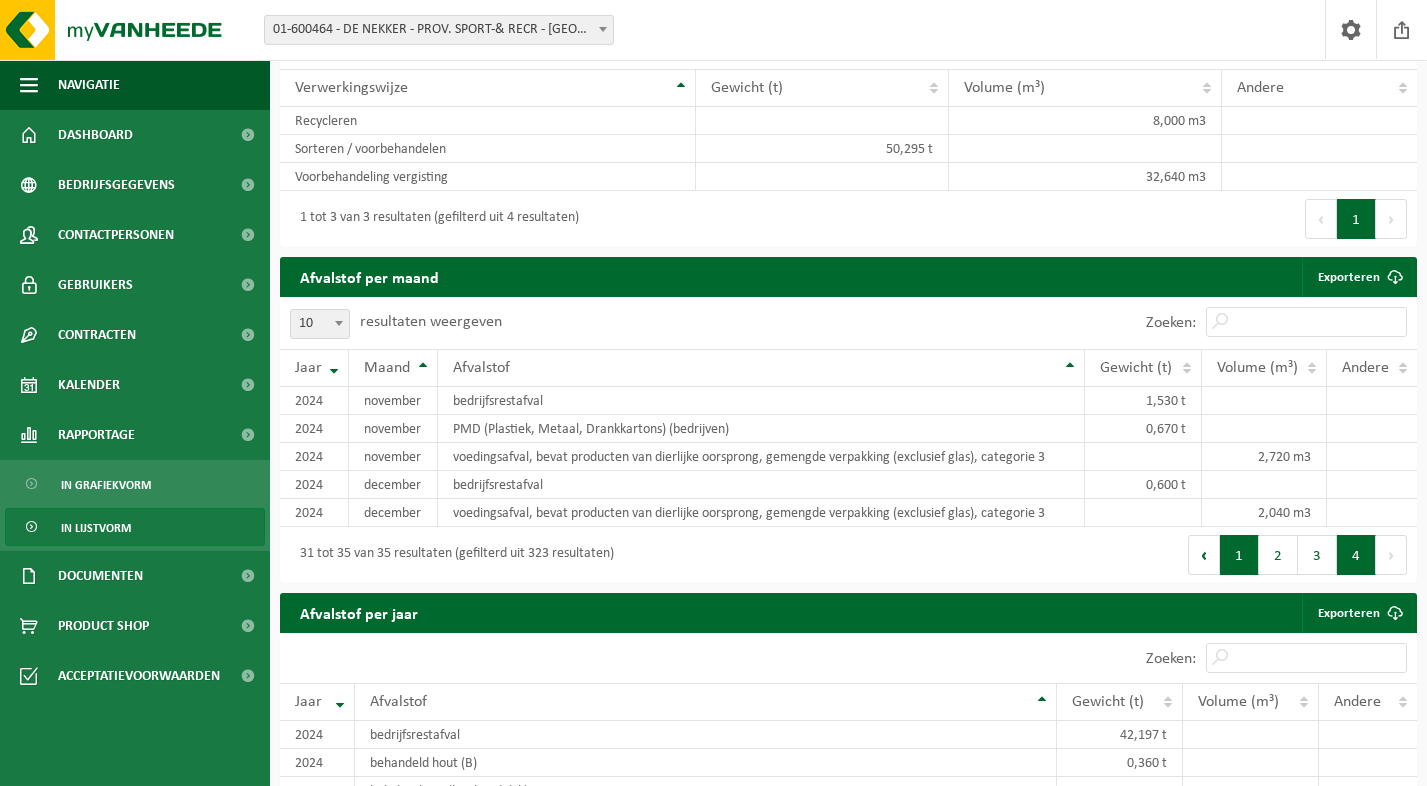 click on "1" at bounding box center [1239, 555] 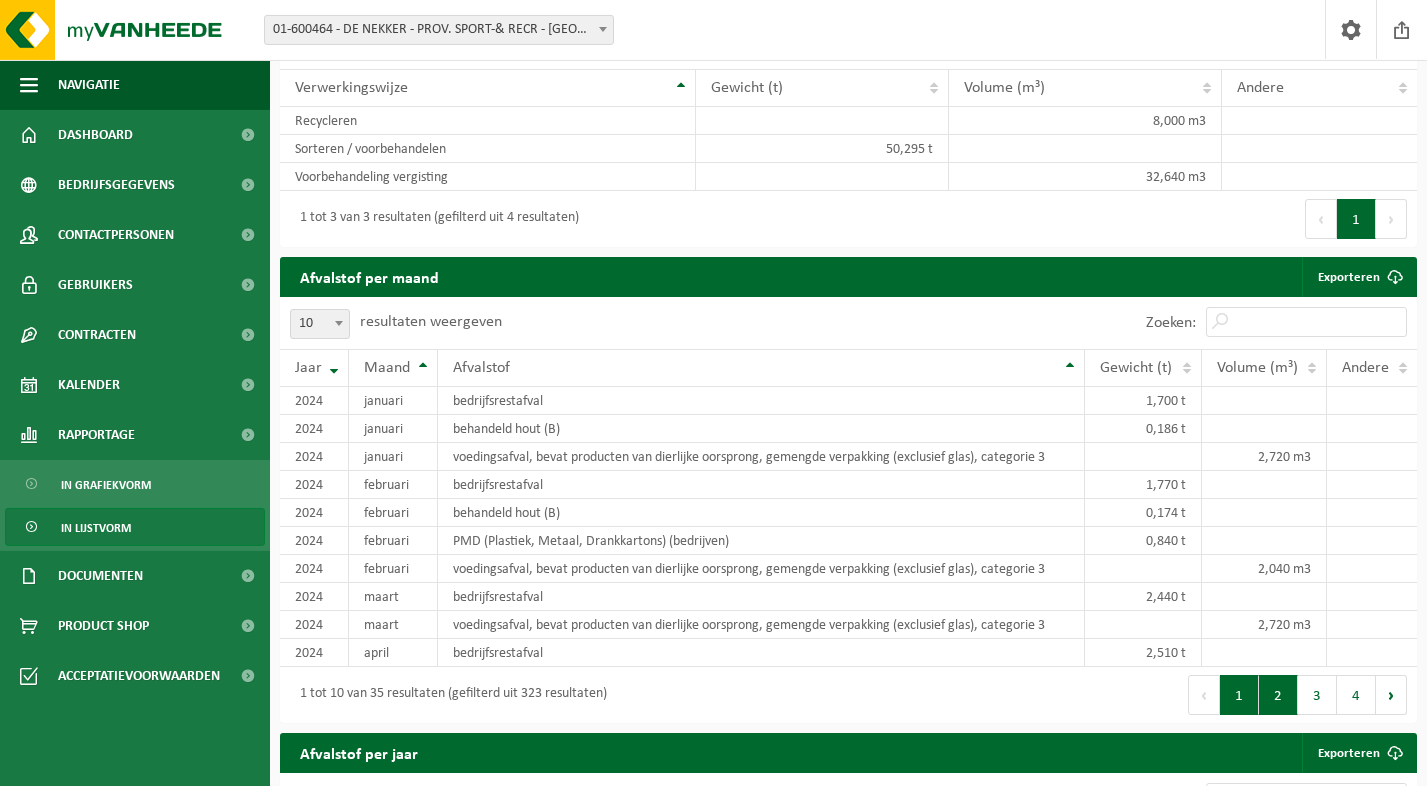click on "2" at bounding box center [1278, 695] 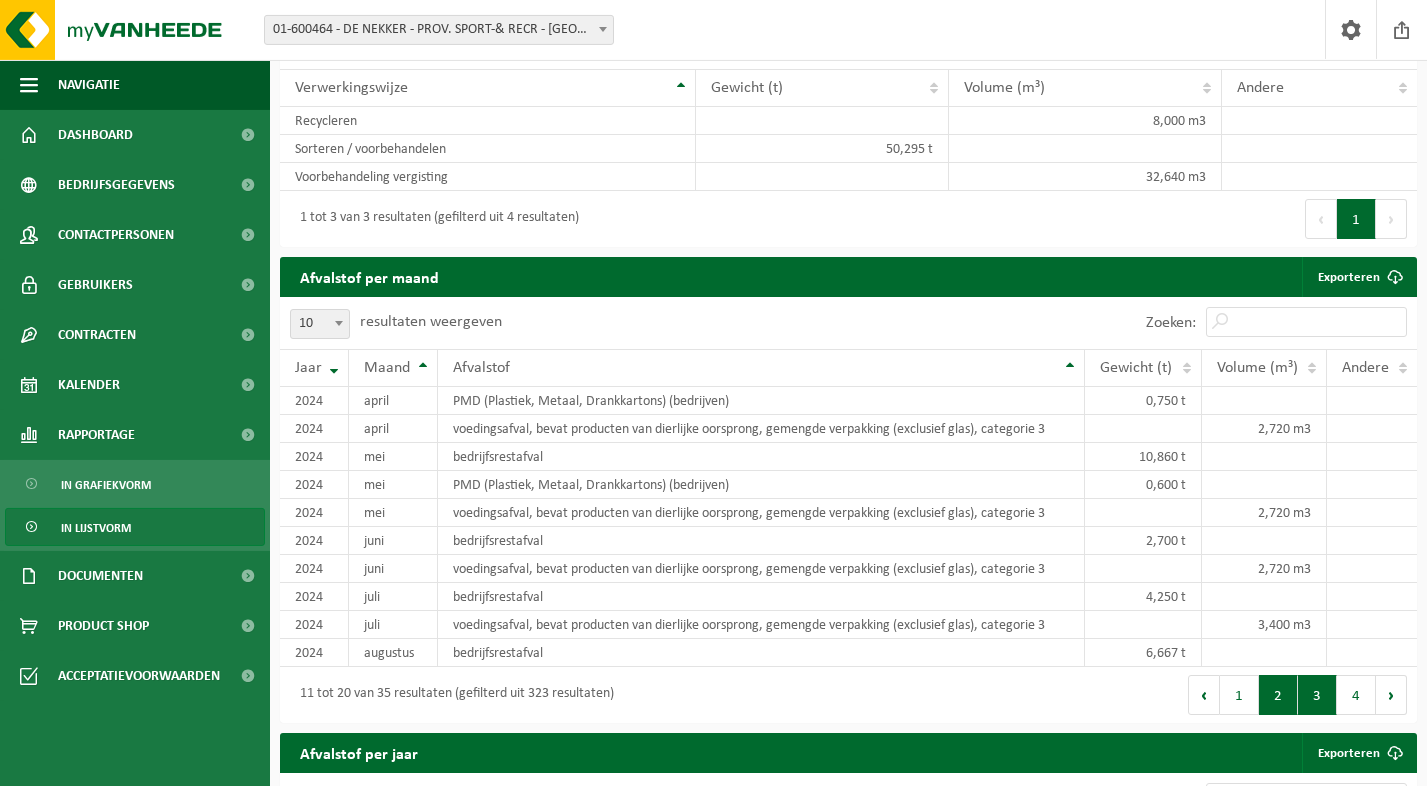 click on "3" at bounding box center (1317, 695) 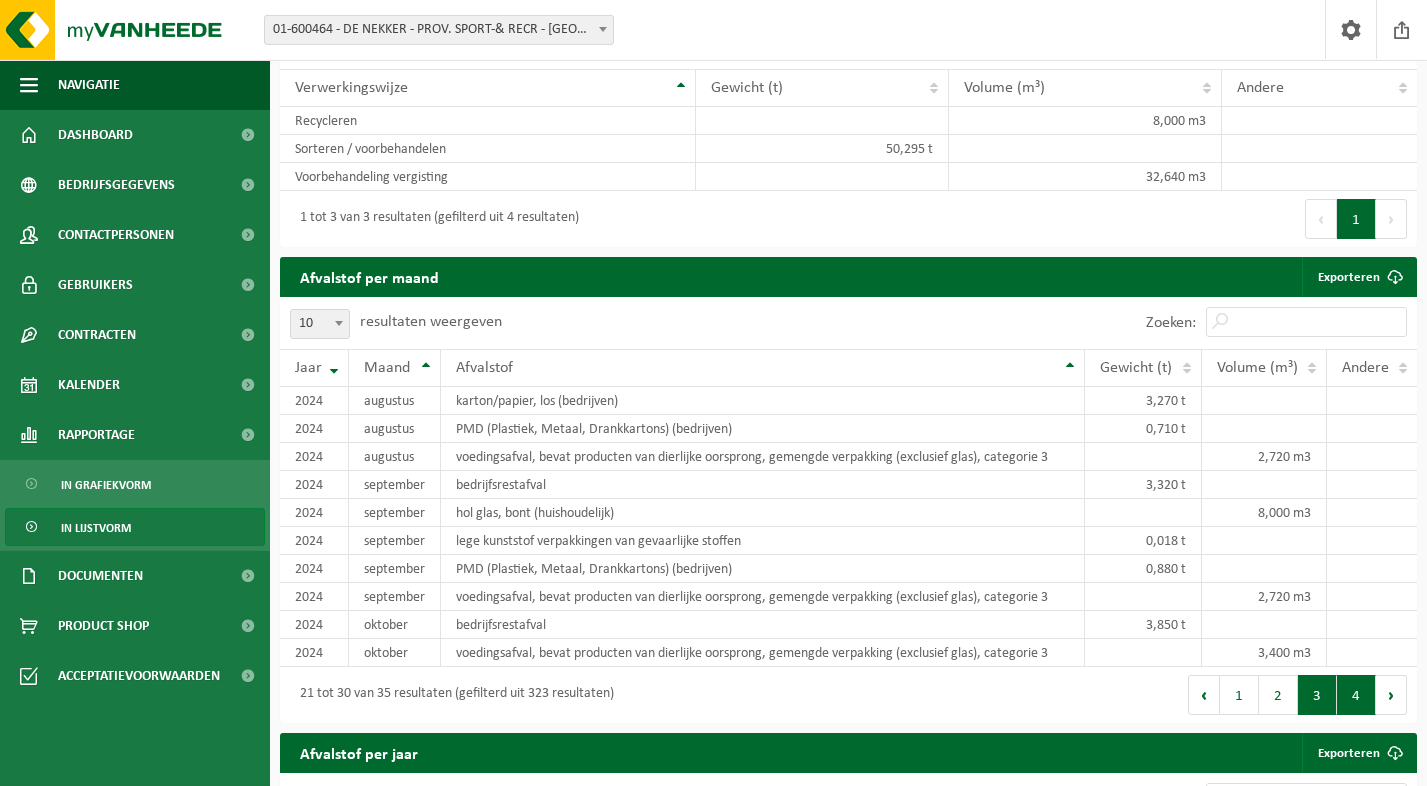 click on "4" at bounding box center (1356, 695) 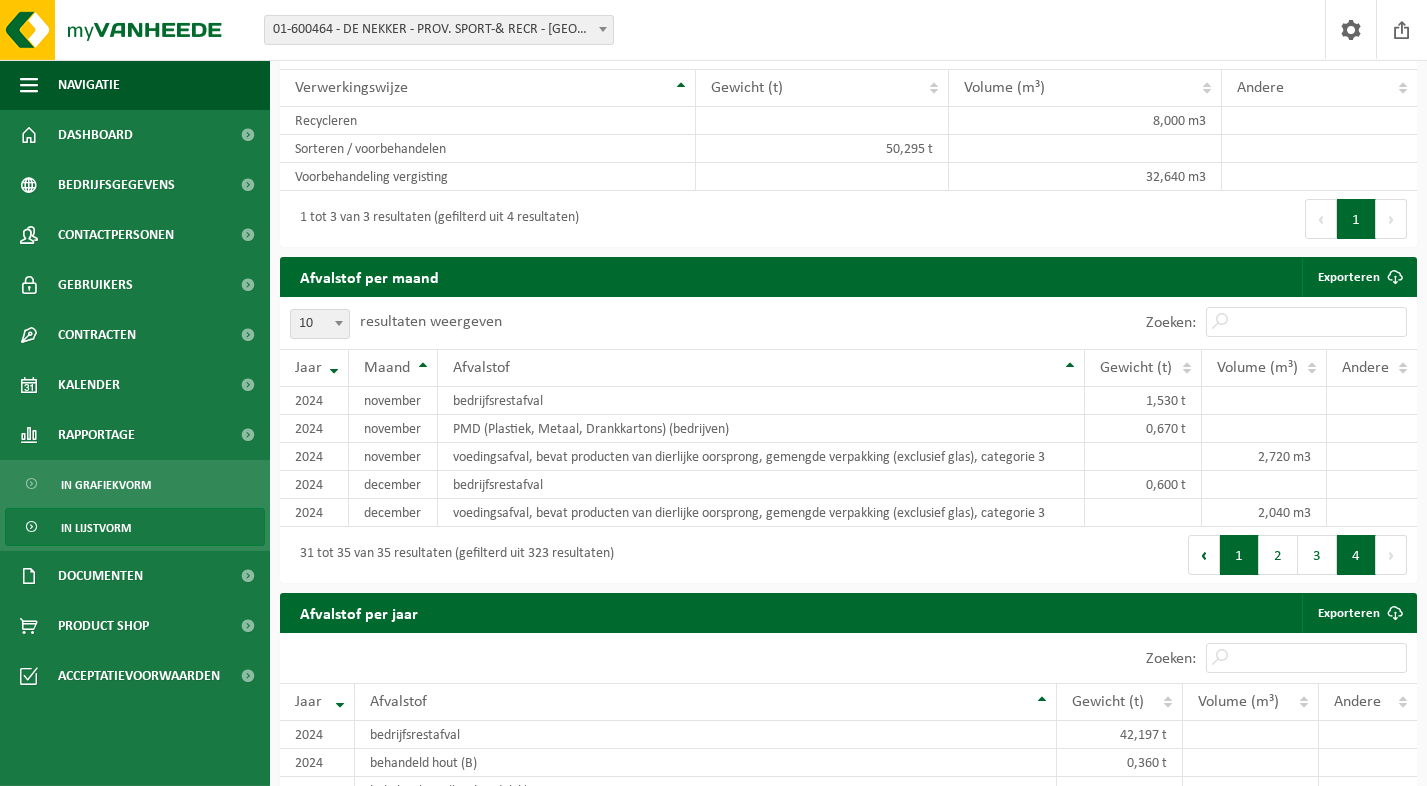 click on "1" at bounding box center (1239, 555) 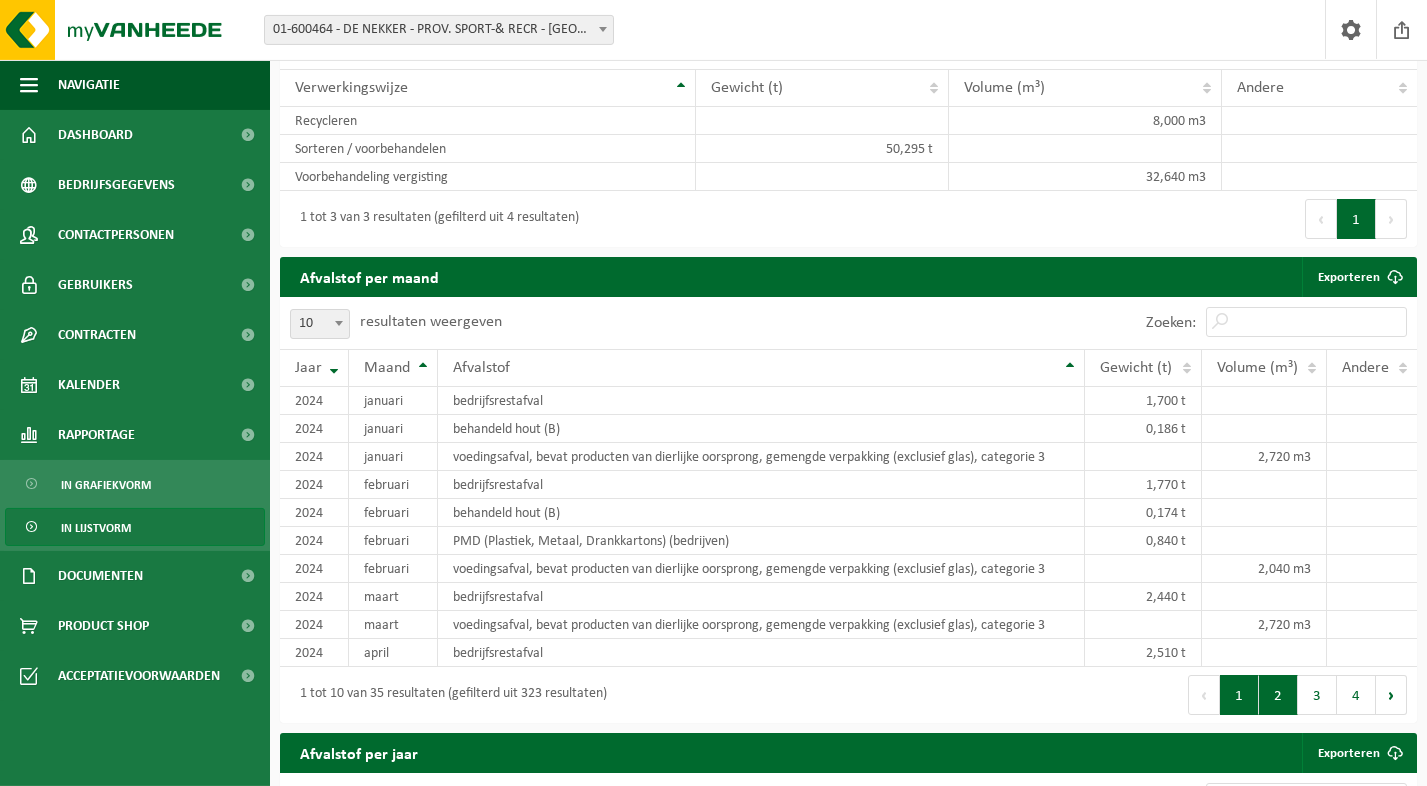 click on "2" at bounding box center [1278, 695] 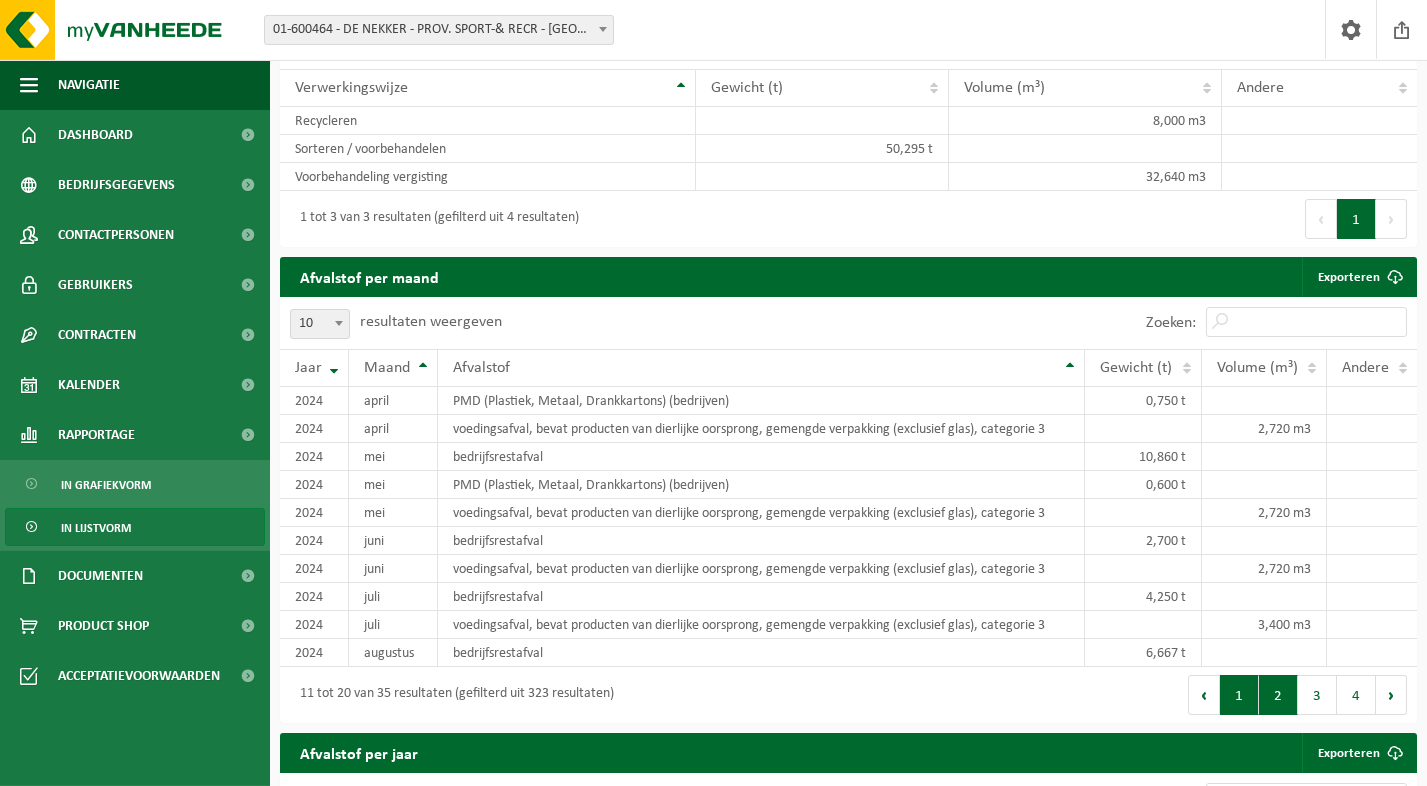 click on "1" at bounding box center [1239, 695] 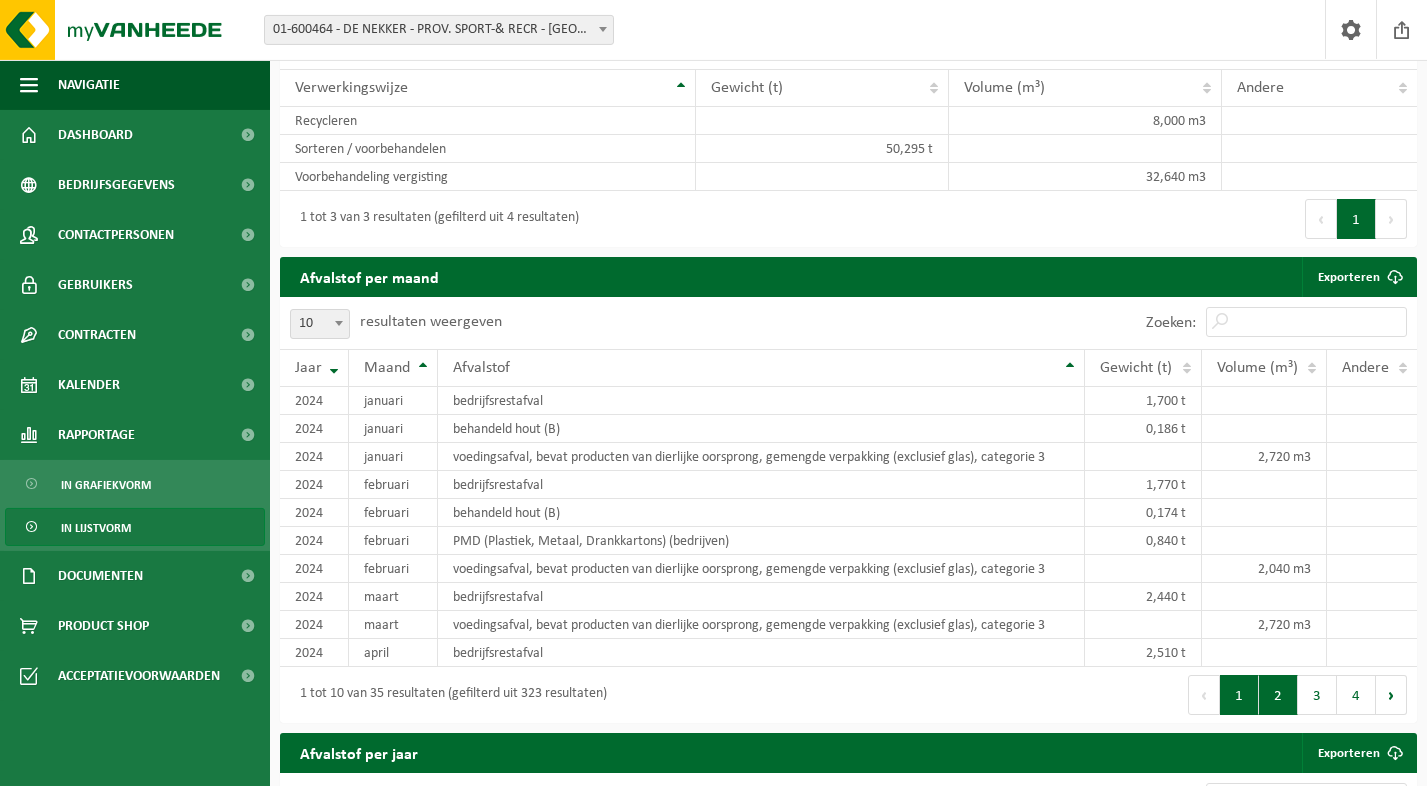 click on "2" at bounding box center (1278, 695) 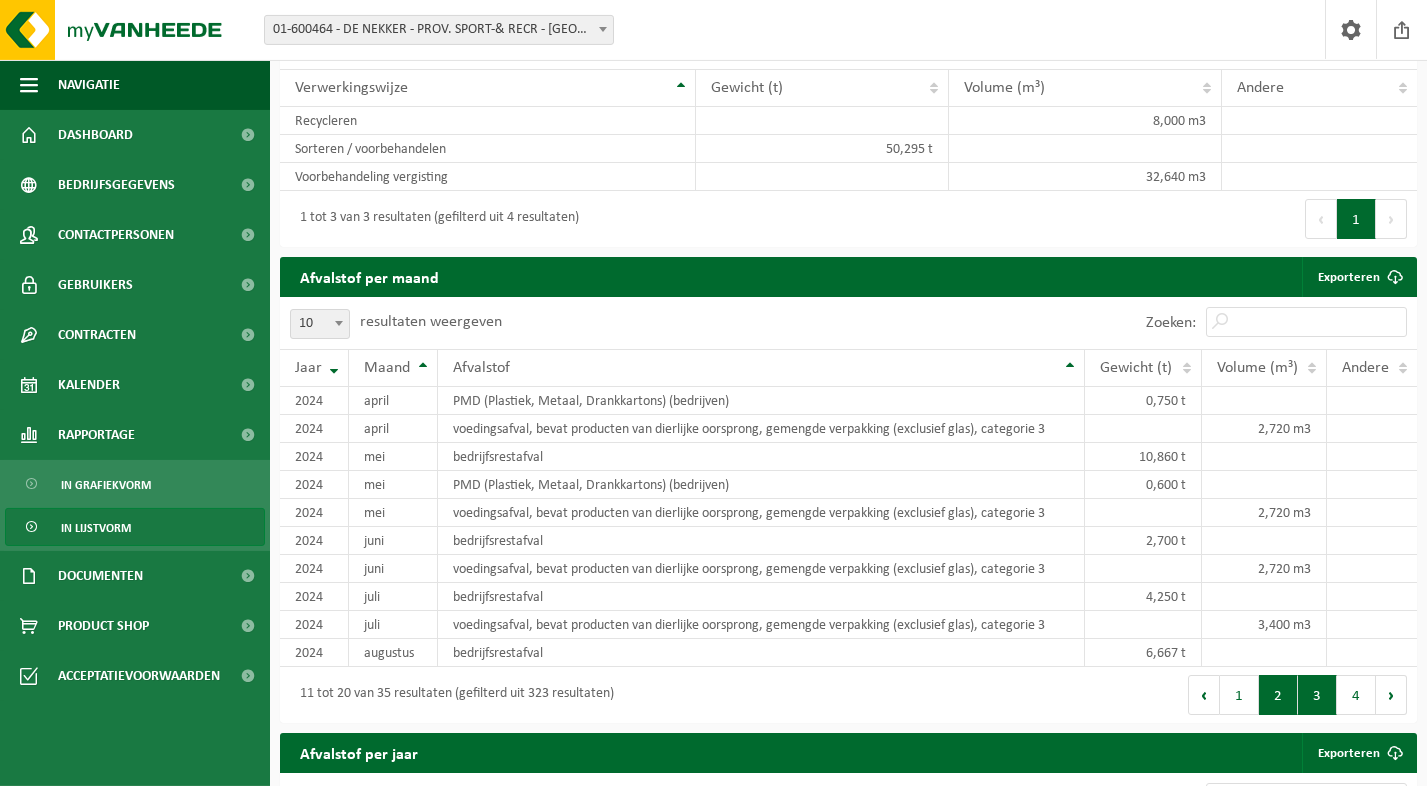 click on "3" at bounding box center [1317, 695] 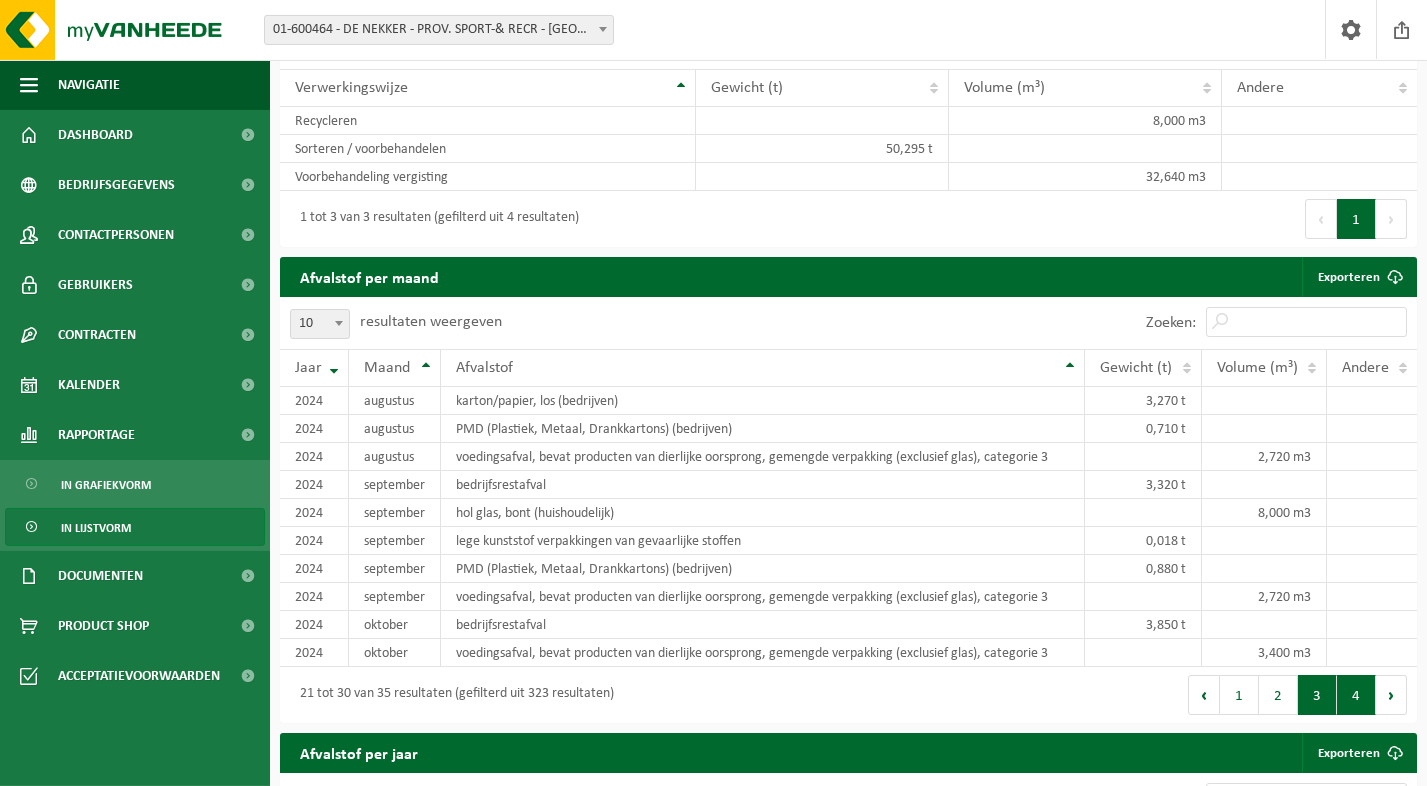 click on "4" at bounding box center [1356, 695] 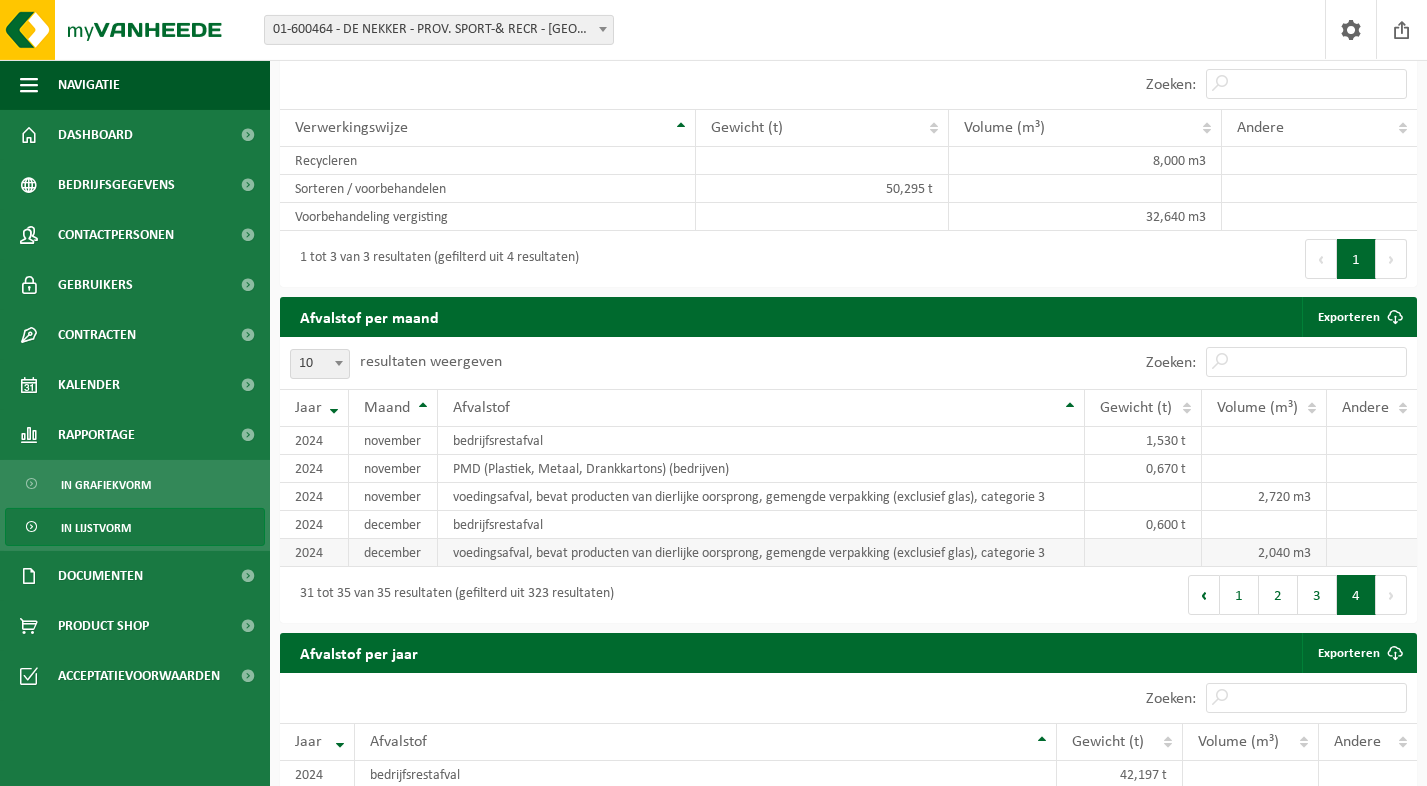 scroll, scrollTop: 1453, scrollLeft: 0, axis: vertical 